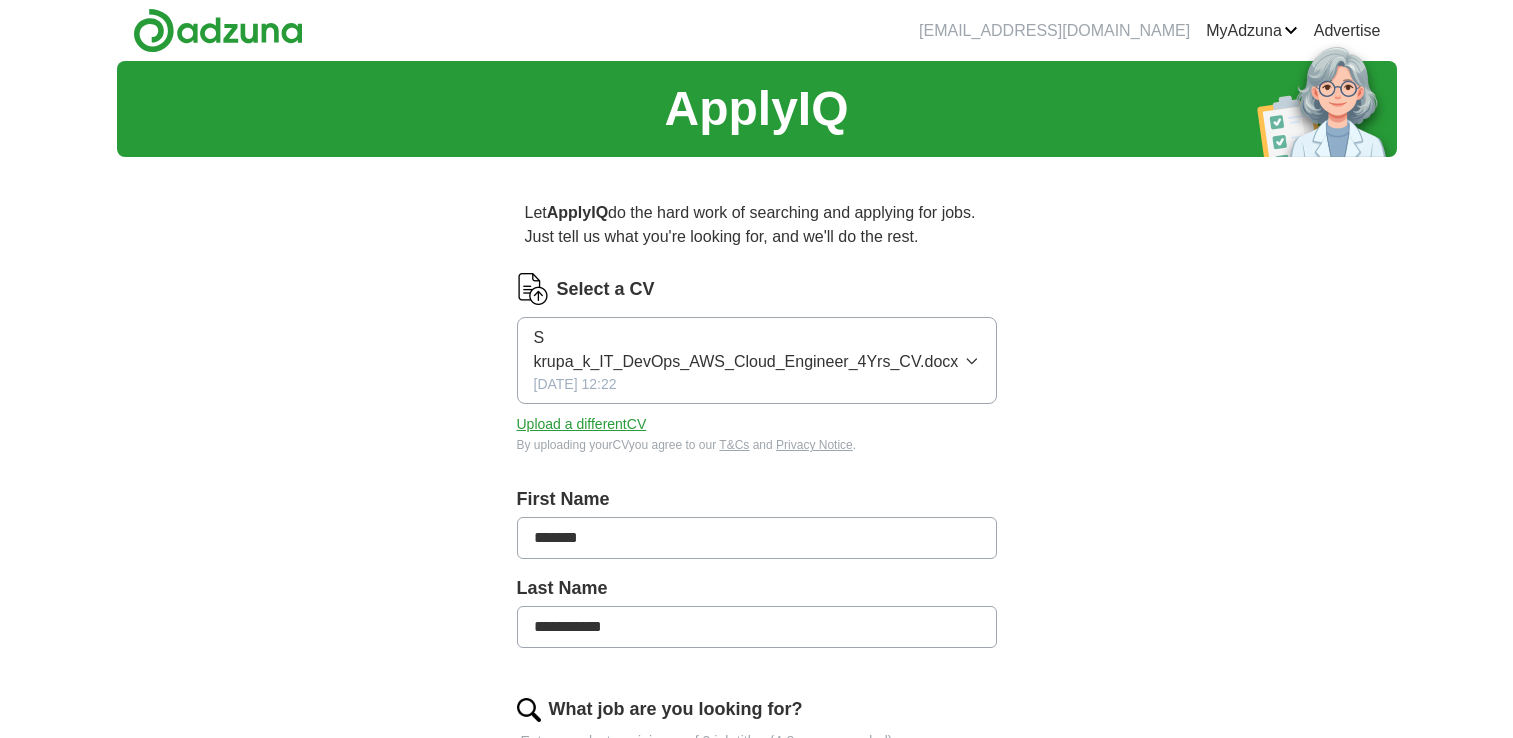 scroll, scrollTop: 0, scrollLeft: 0, axis: both 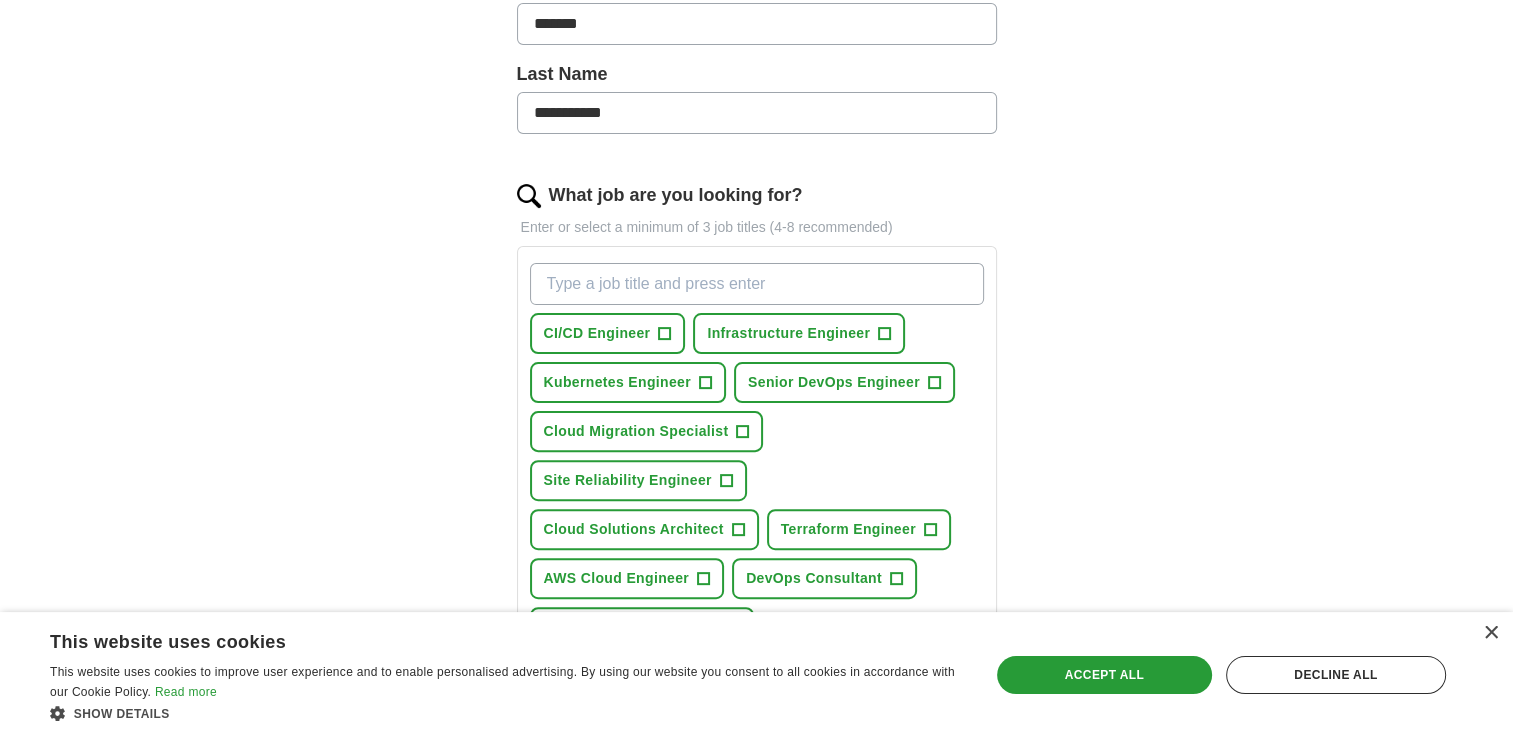 click on "**********" at bounding box center [757, 113] 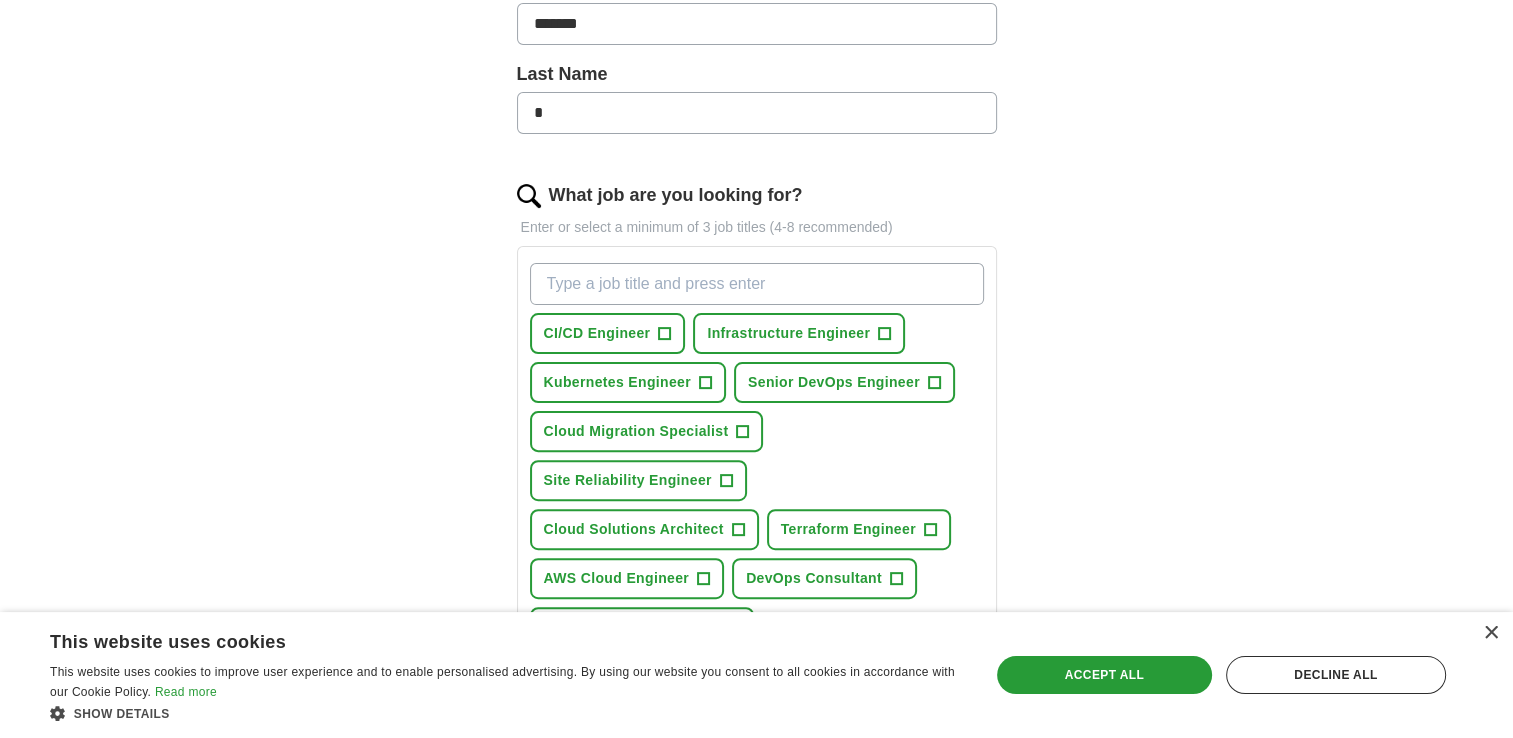 type on "*" 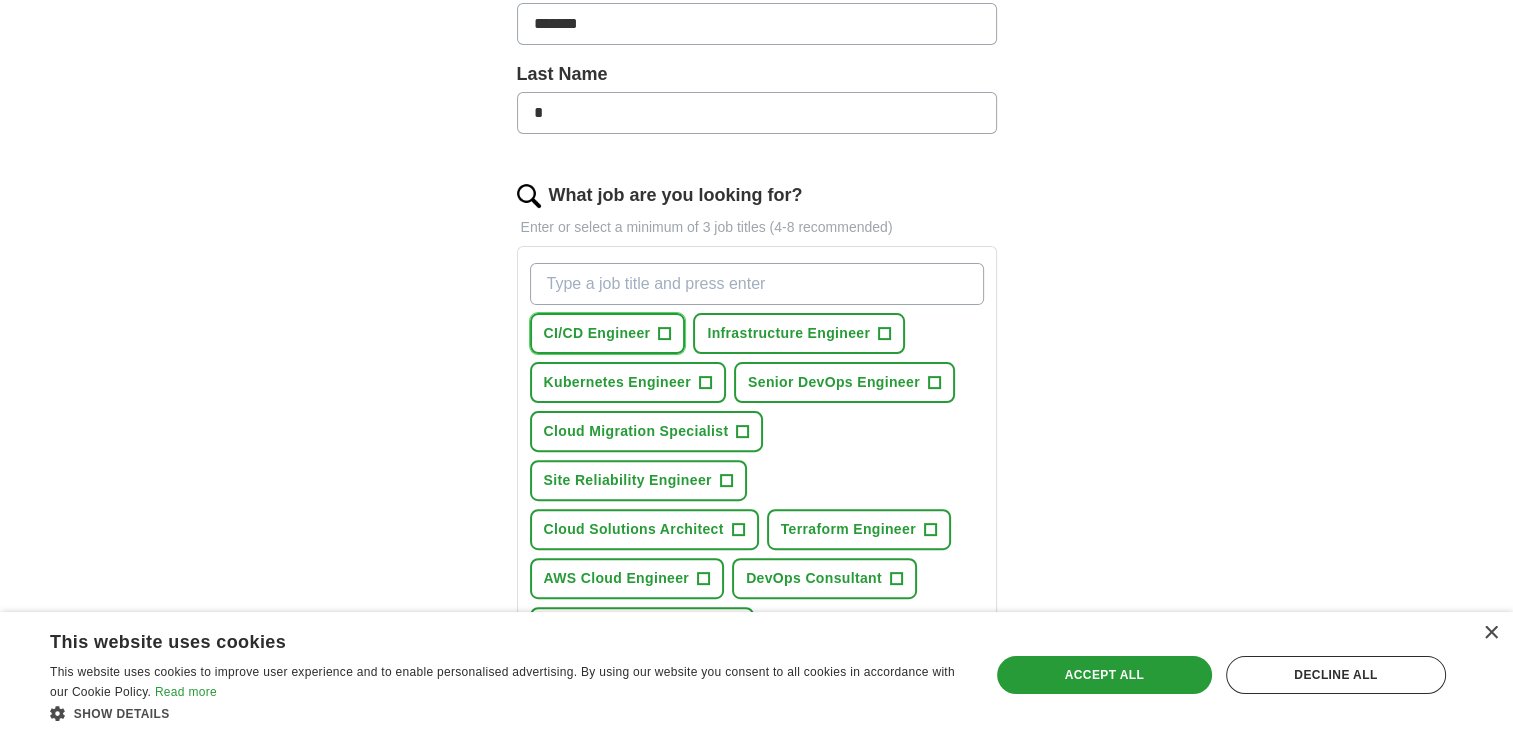 click on "CI/CD Engineer +" at bounding box center (608, 333) 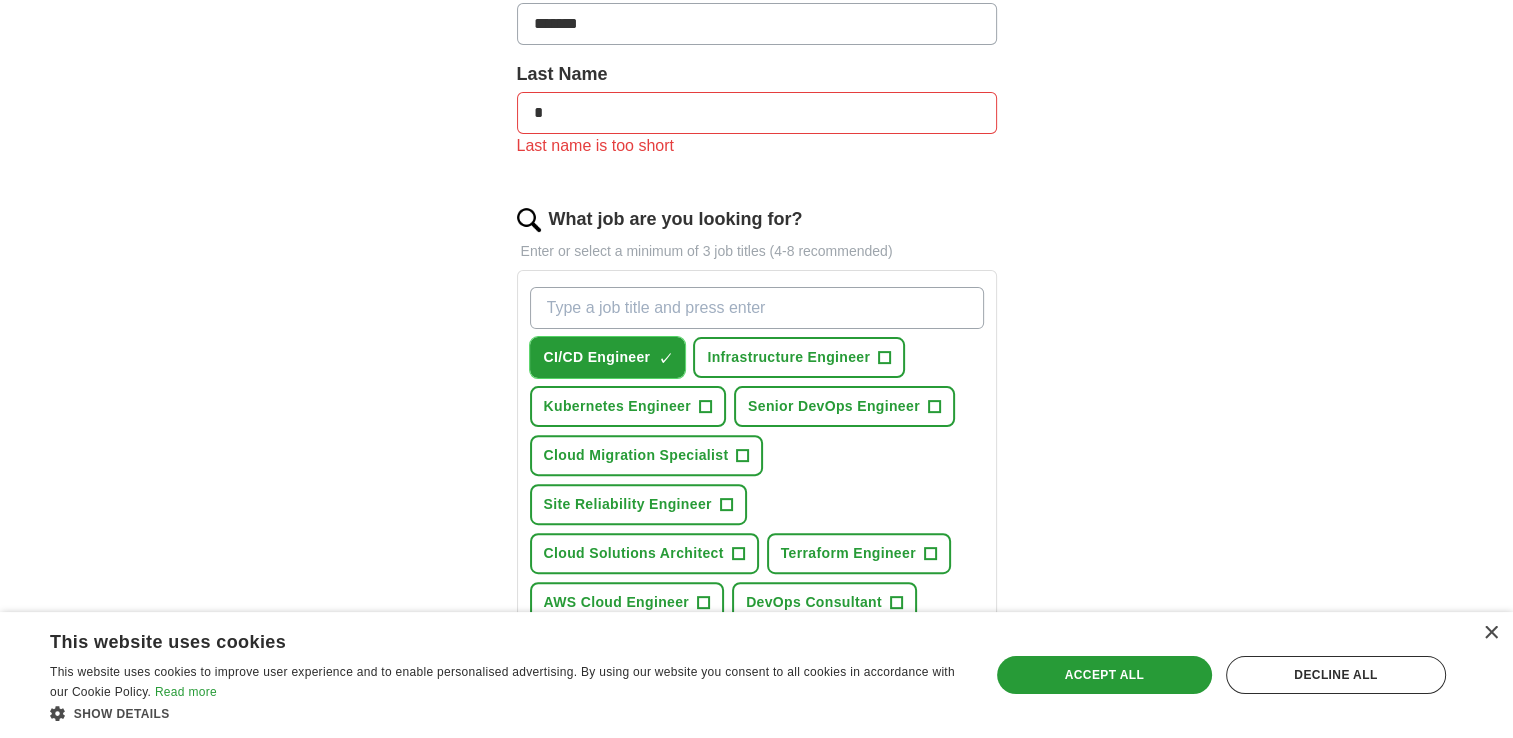 click on "×" at bounding box center [0, 0] 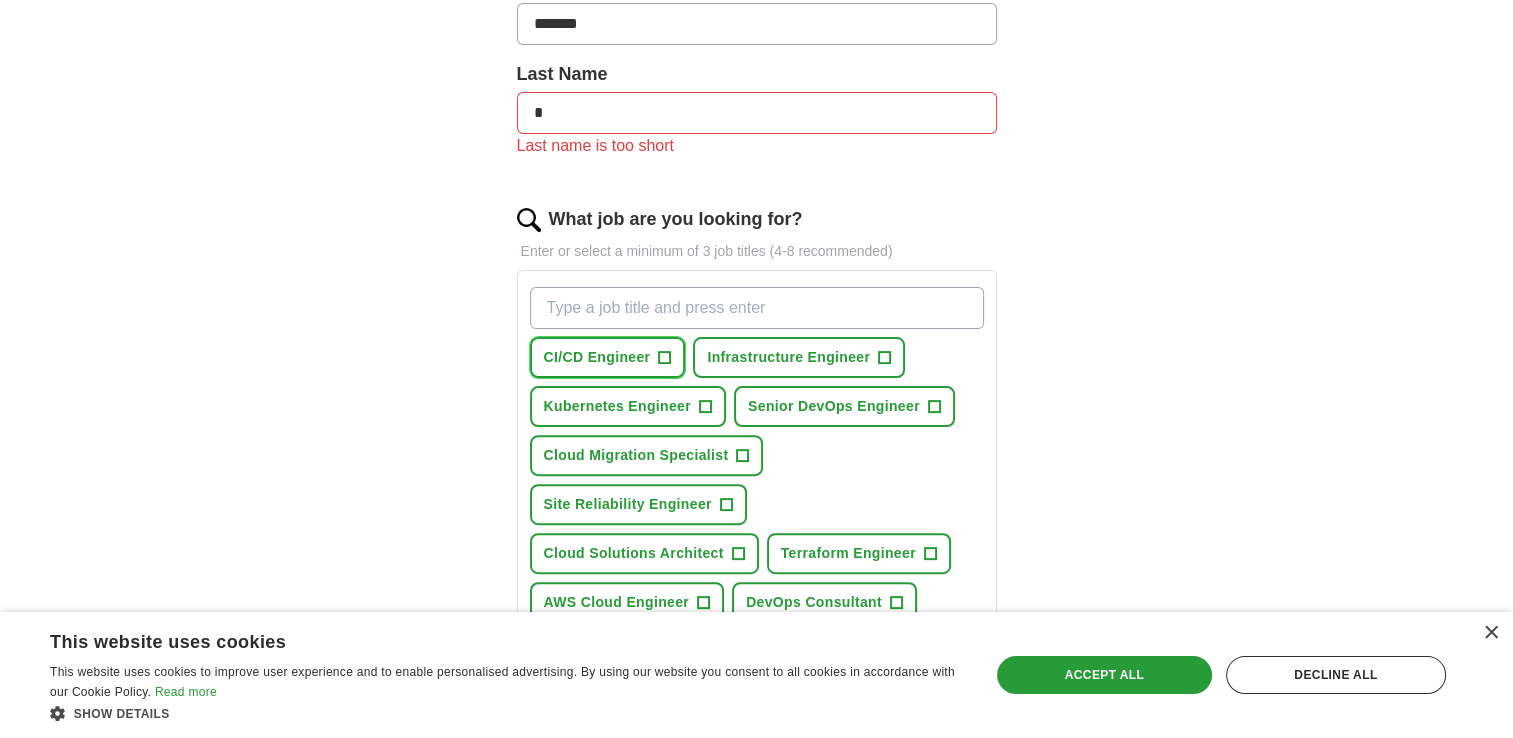 drag, startPoint x: 604, startPoint y: 366, endPoint x: 607, endPoint y: 356, distance: 10.440307 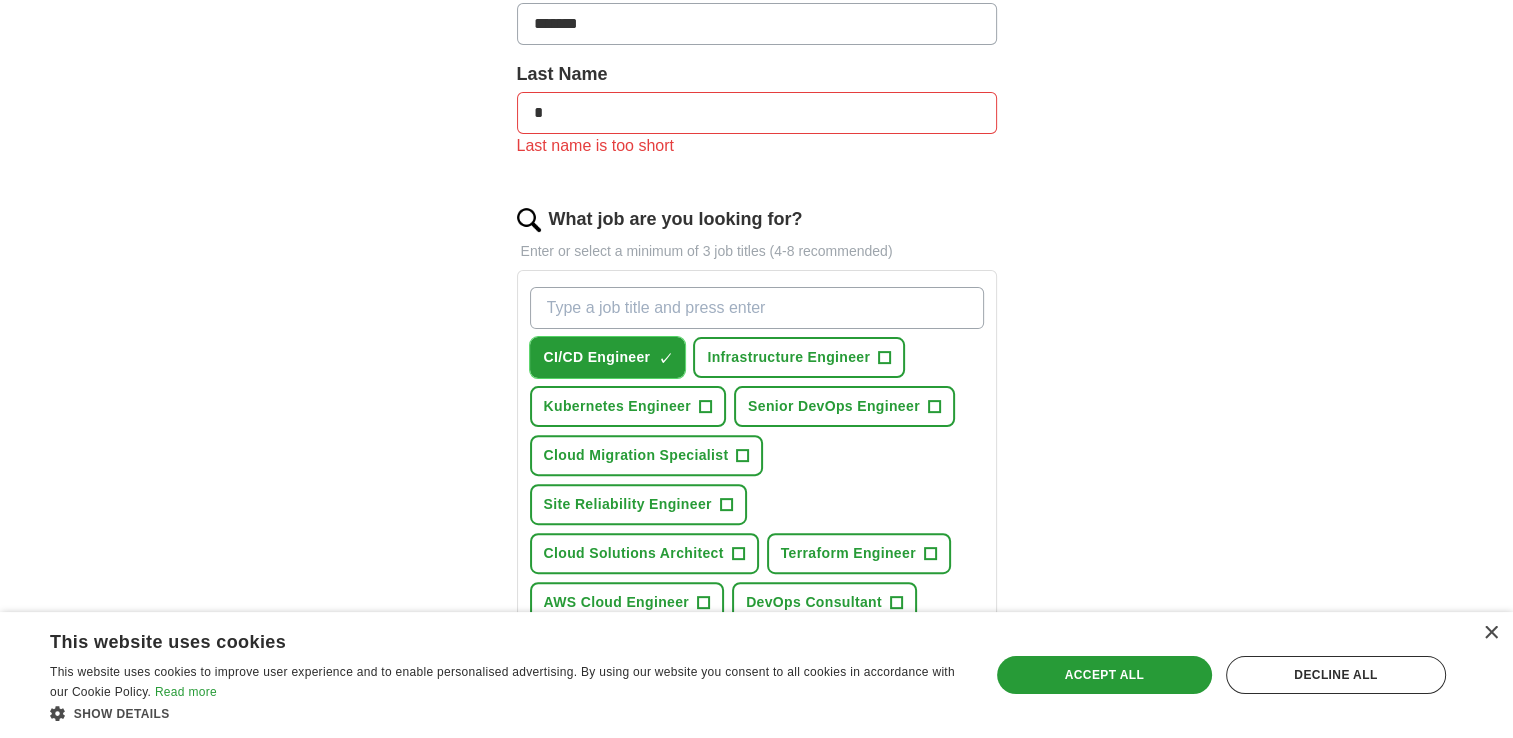 click on "CI/CD Engineer" at bounding box center (597, 357) 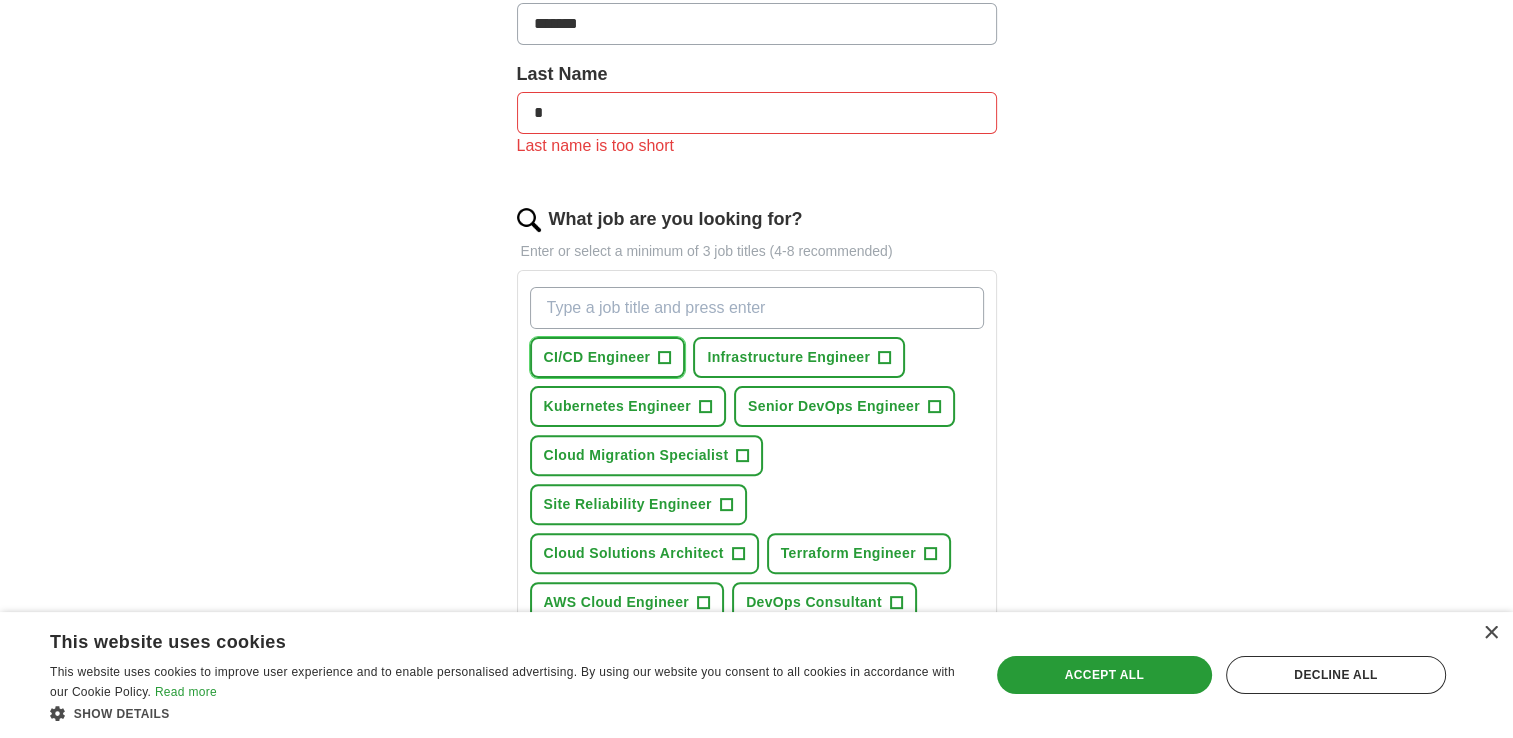 click on "CI/CD Engineer" at bounding box center (597, 357) 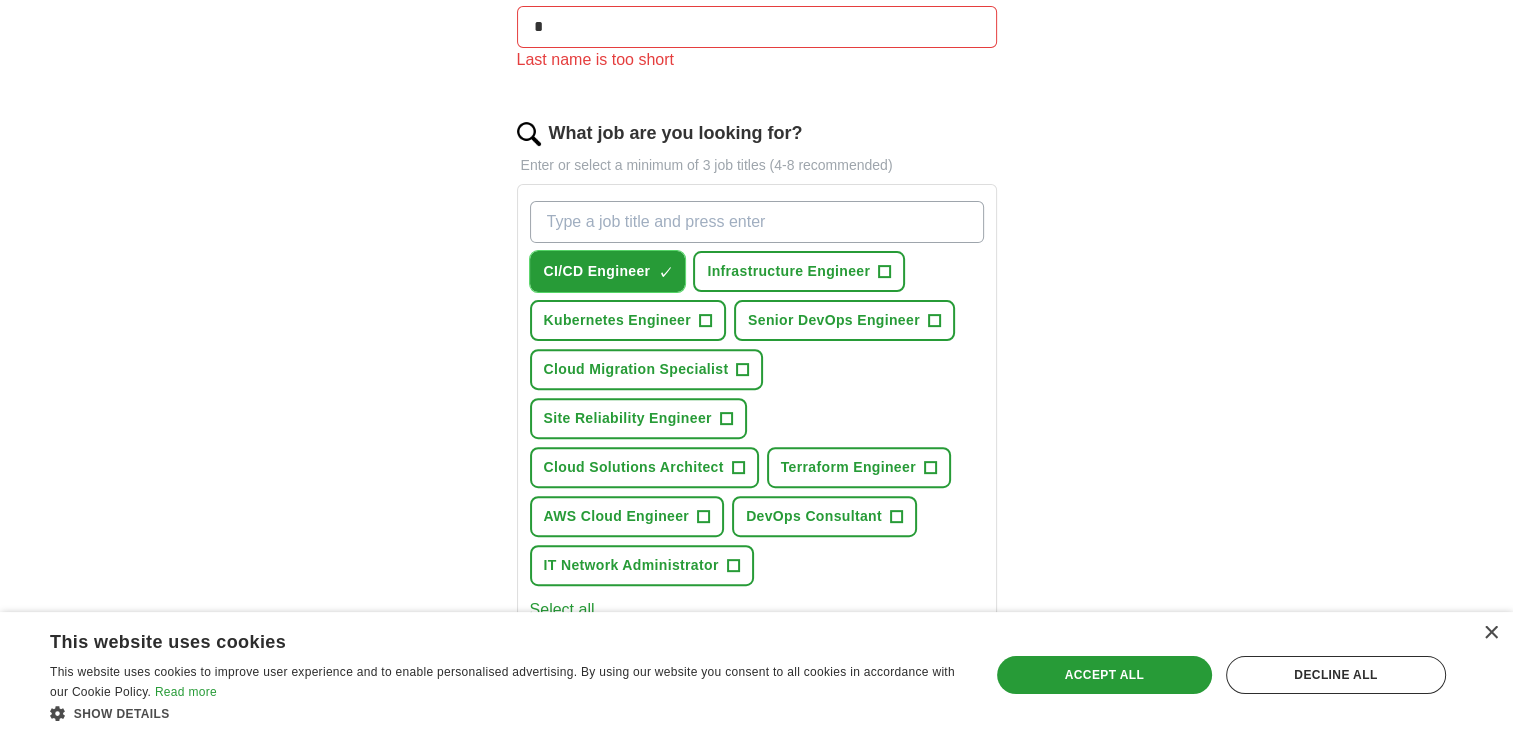 scroll, scrollTop: 607, scrollLeft: 0, axis: vertical 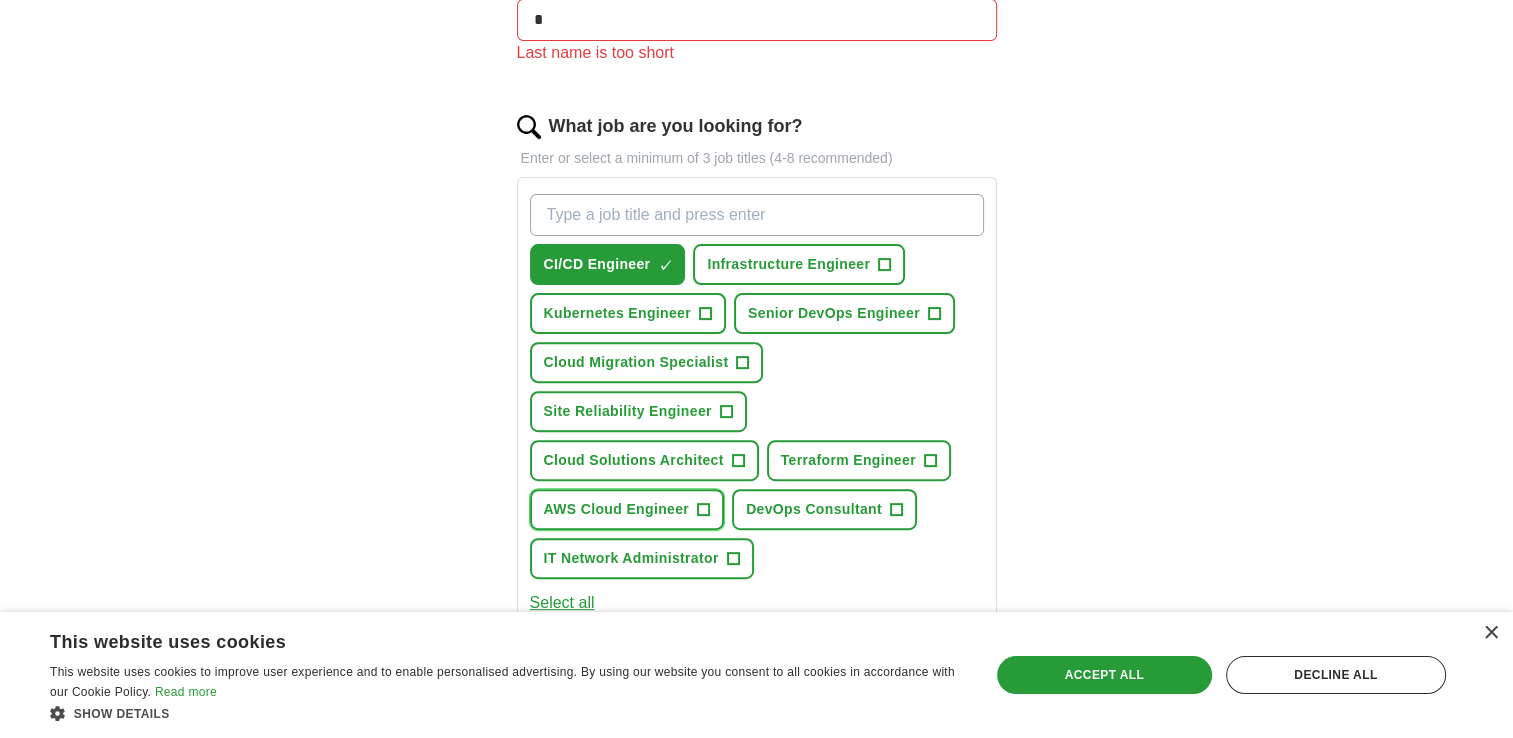 click on "AWS Cloud Engineer" at bounding box center (617, 509) 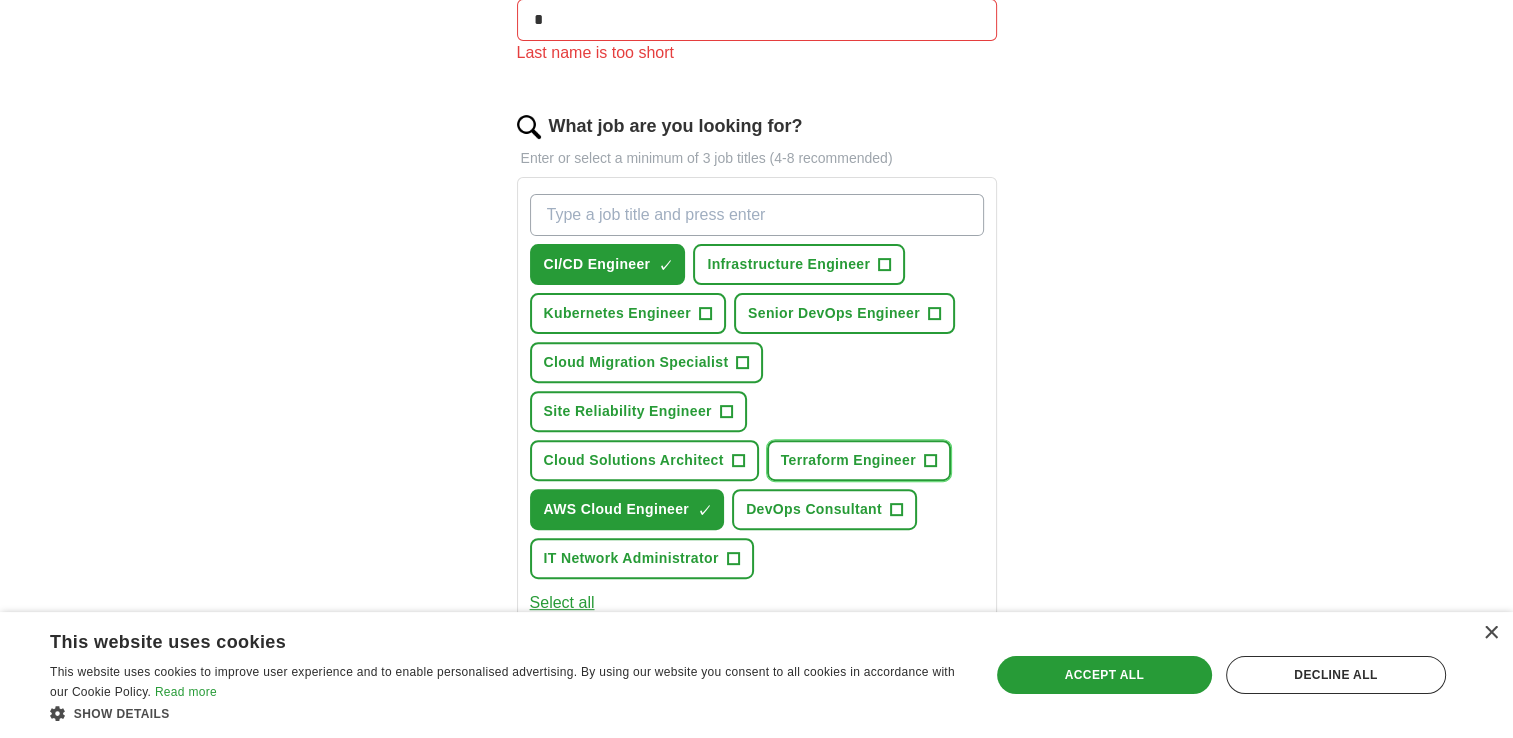 click on "Terraform Engineer +" at bounding box center [859, 460] 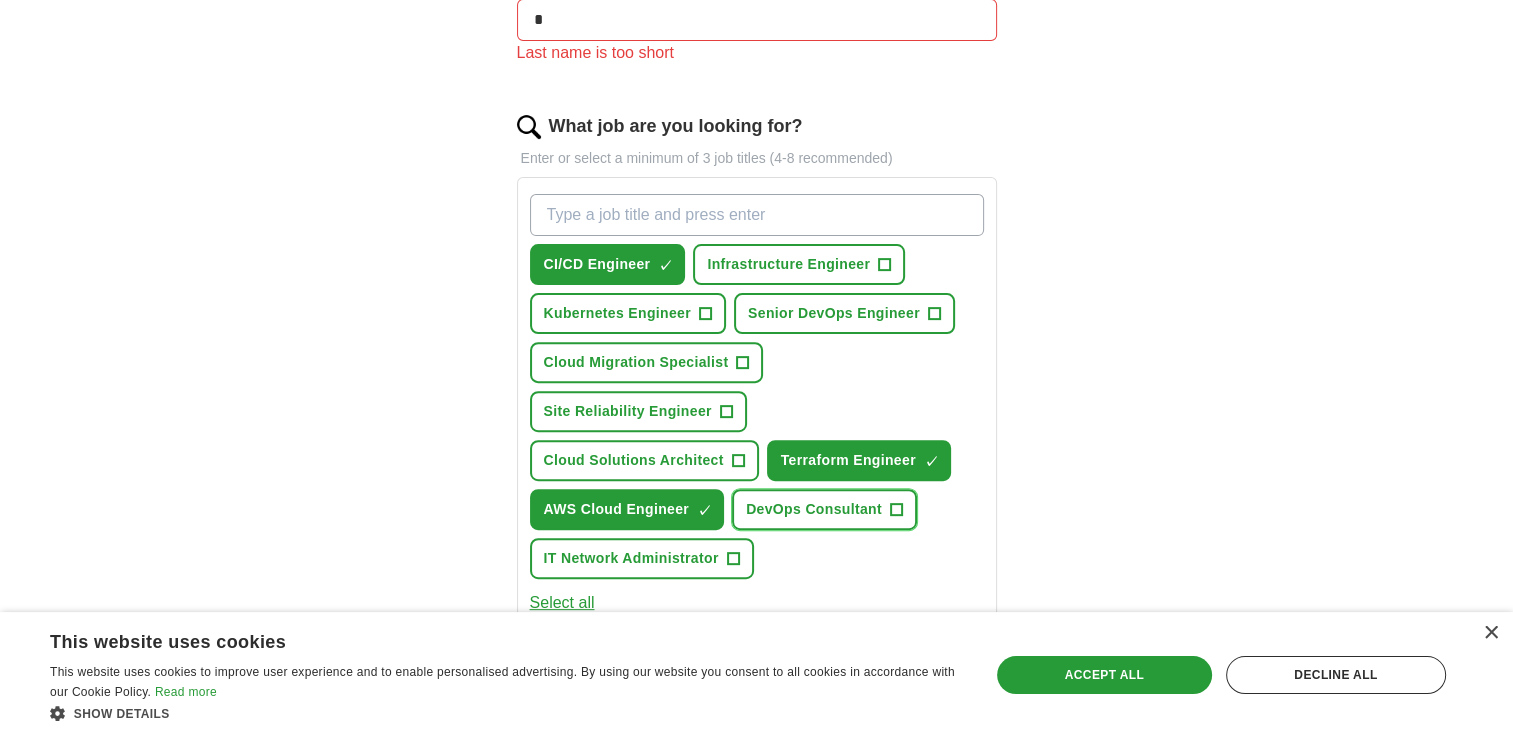 click on "DevOps Consultant" at bounding box center [814, 509] 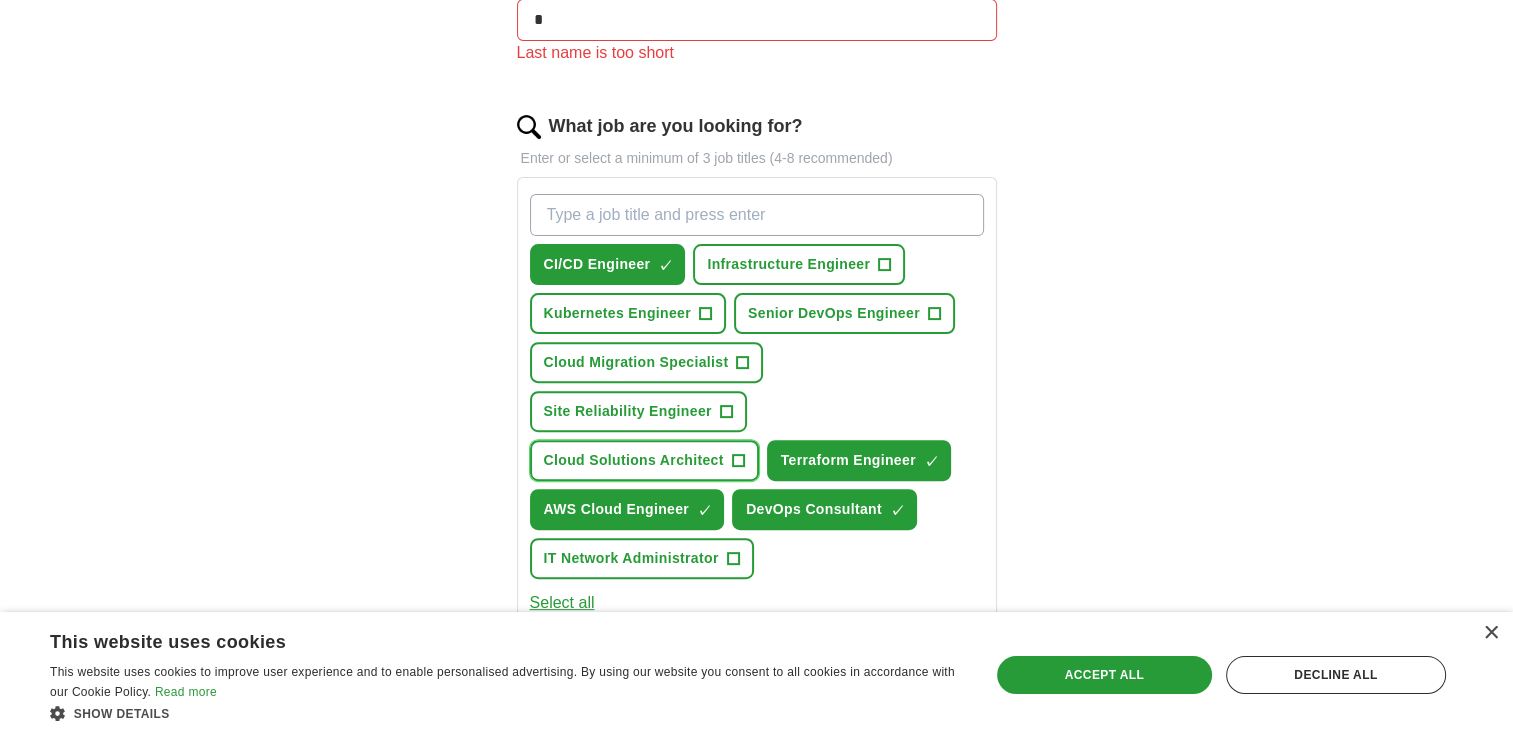 click on "Cloud Solutions Architect" at bounding box center [634, 460] 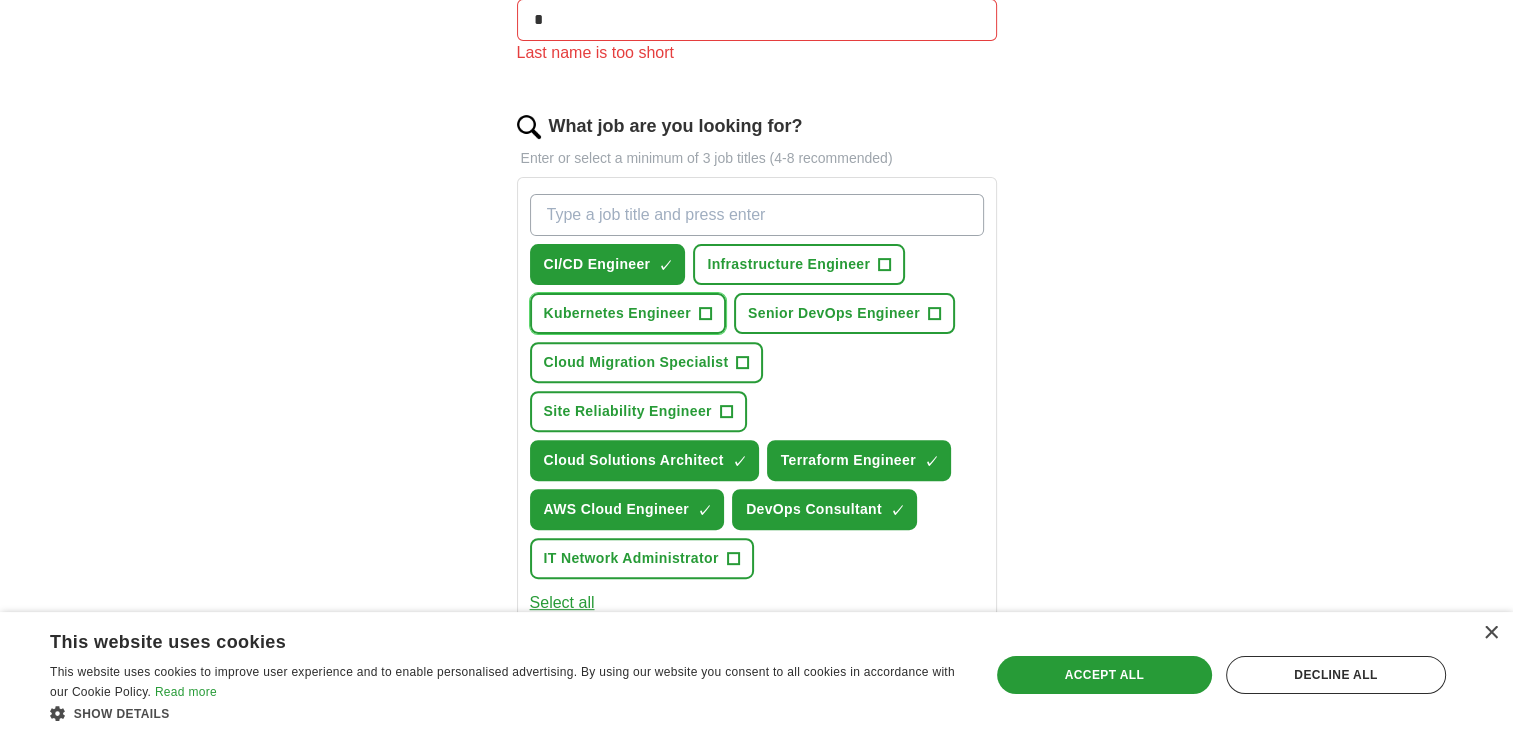 click on "Kubernetes Engineer" at bounding box center (617, 313) 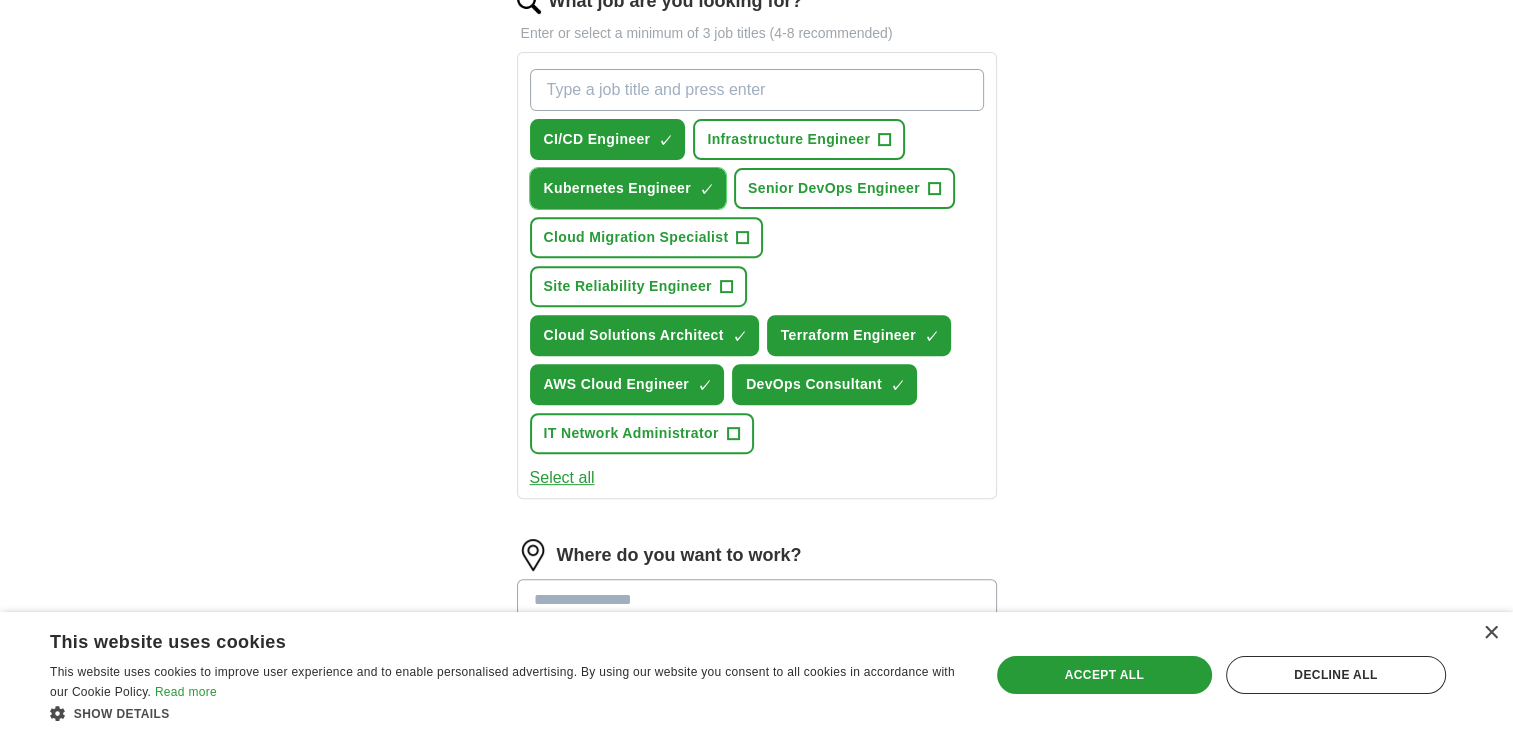 scroll, scrollTop: 780, scrollLeft: 0, axis: vertical 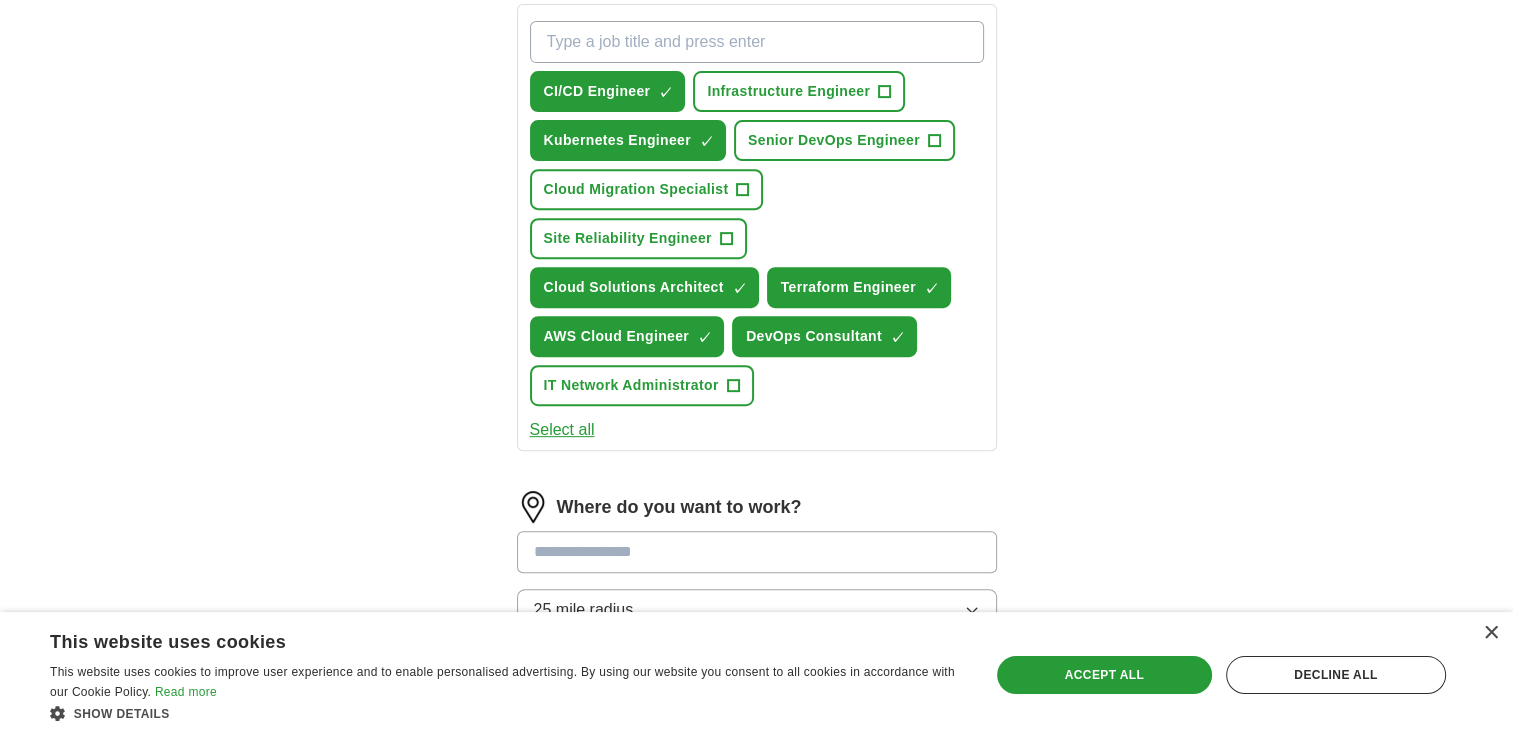 click at bounding box center [757, 552] 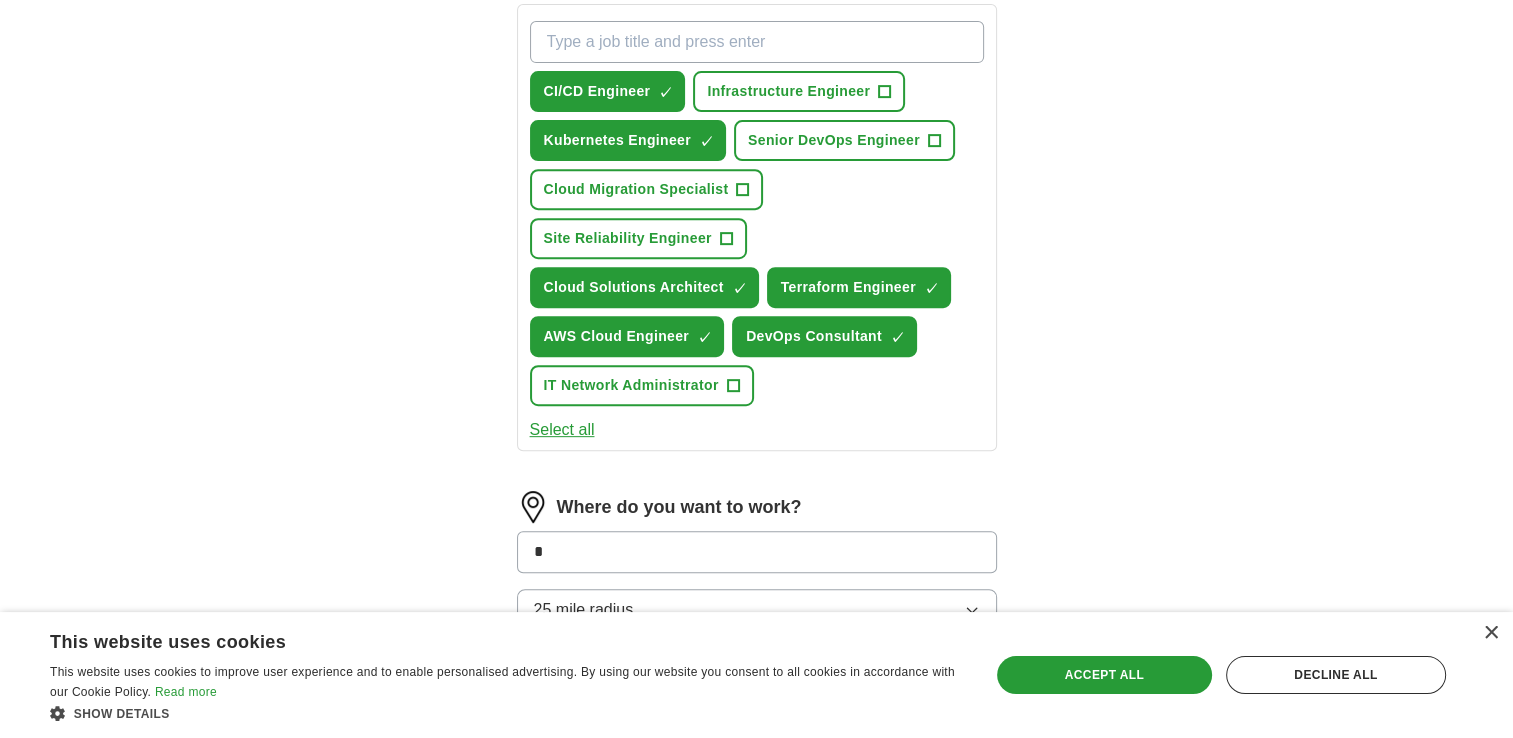 type on "*" 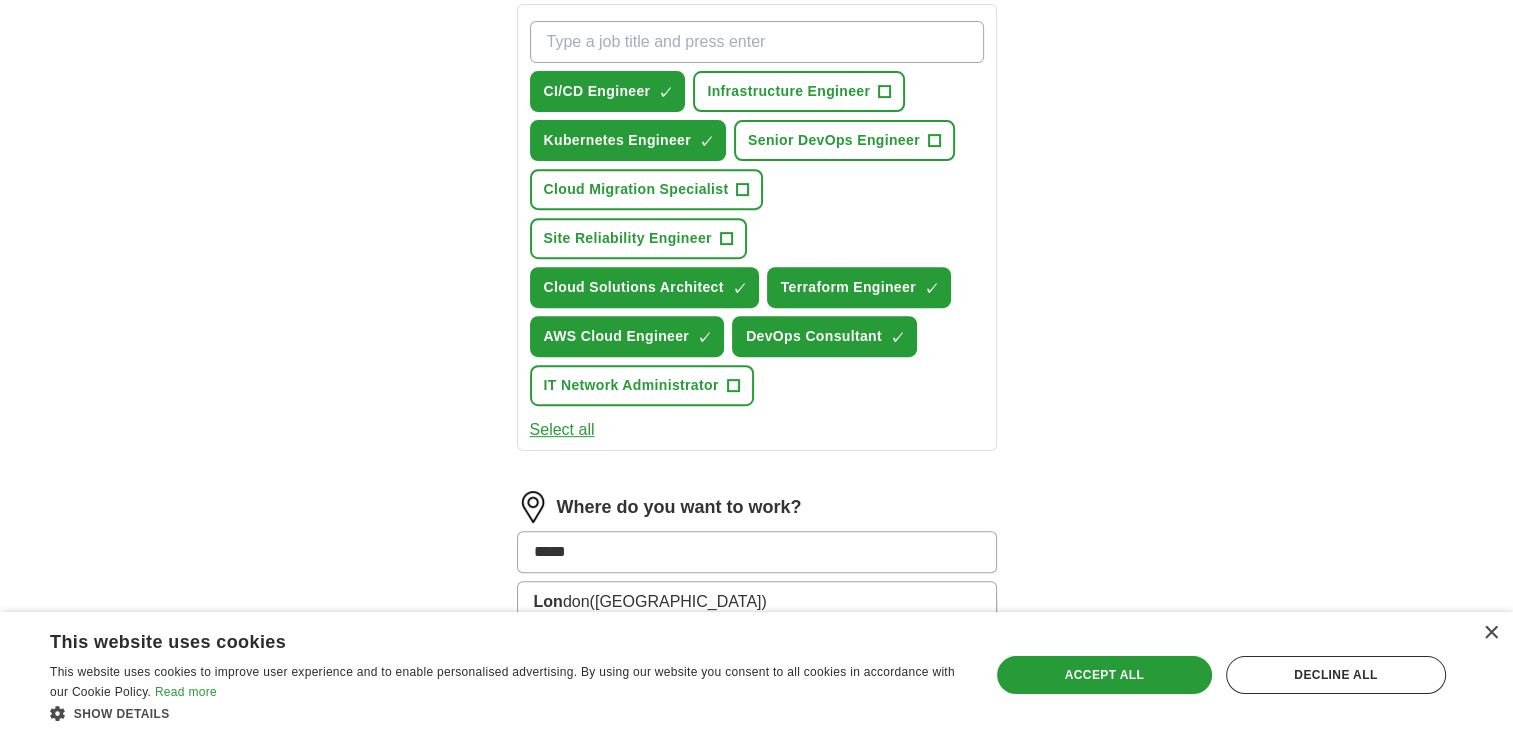 type on "******" 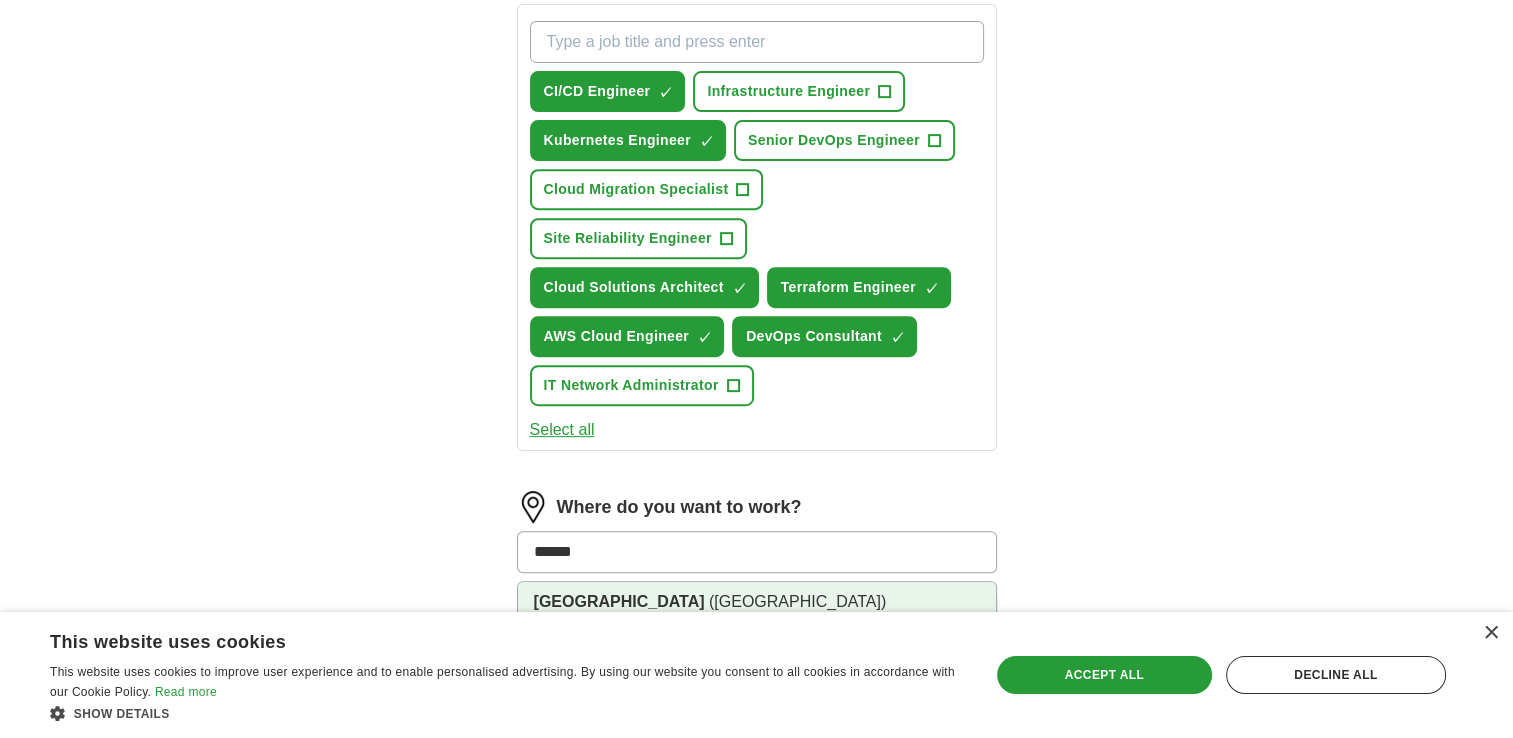 click on "[GEOGRAPHIC_DATA]   ([GEOGRAPHIC_DATA])" at bounding box center [757, 602] 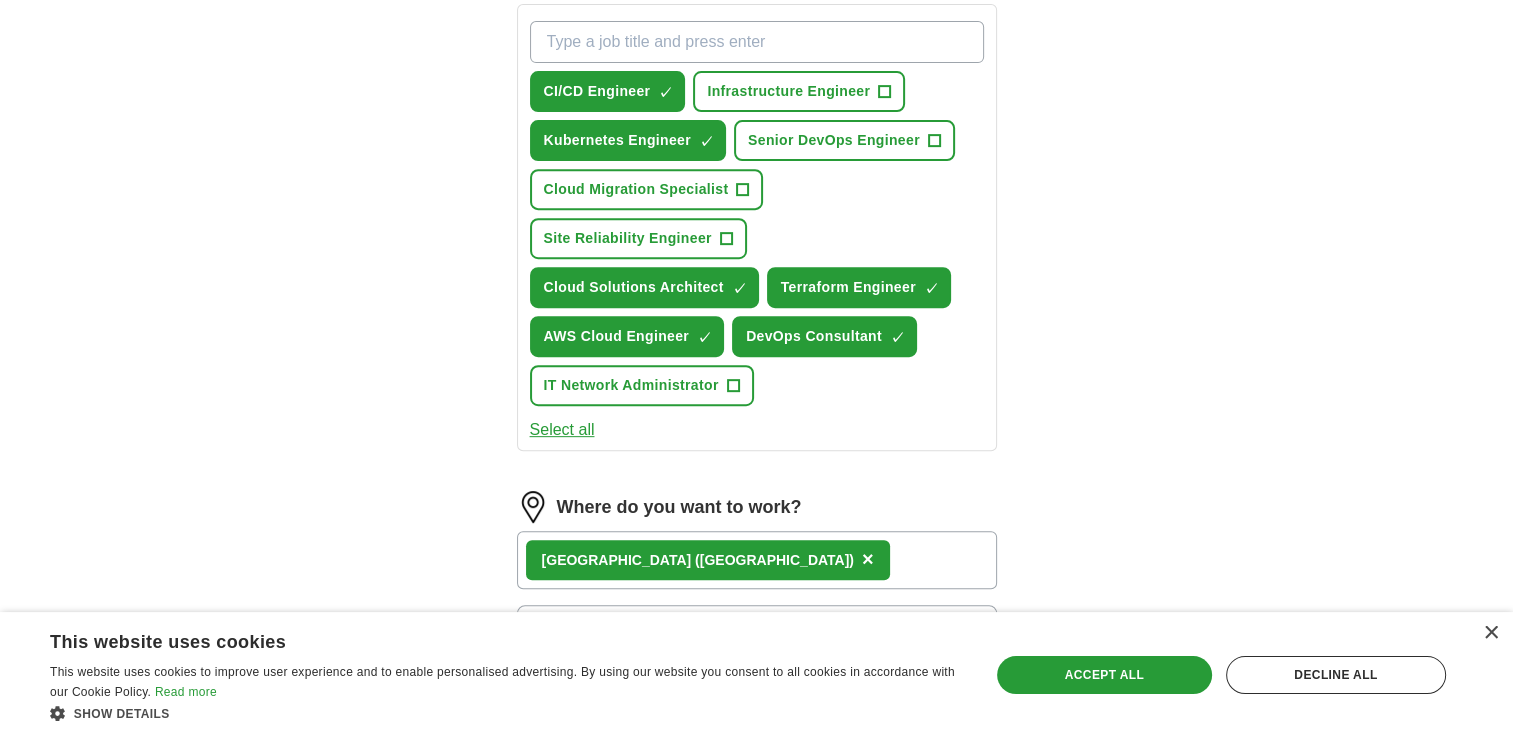 click on "[GEOGRAPHIC_DATA]   ([GEOGRAPHIC_DATA]) ×" at bounding box center (757, 560) 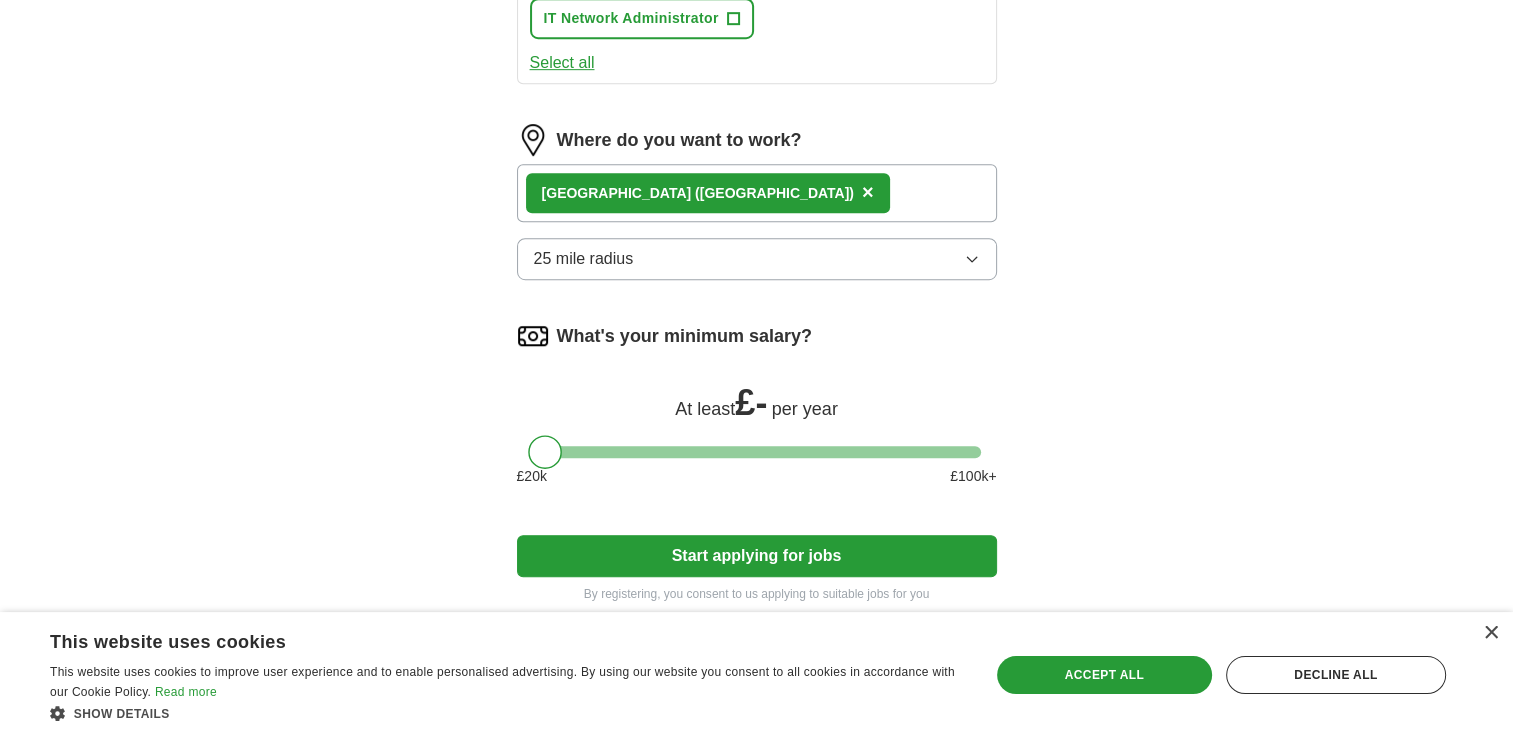 scroll, scrollTop: 1152, scrollLeft: 0, axis: vertical 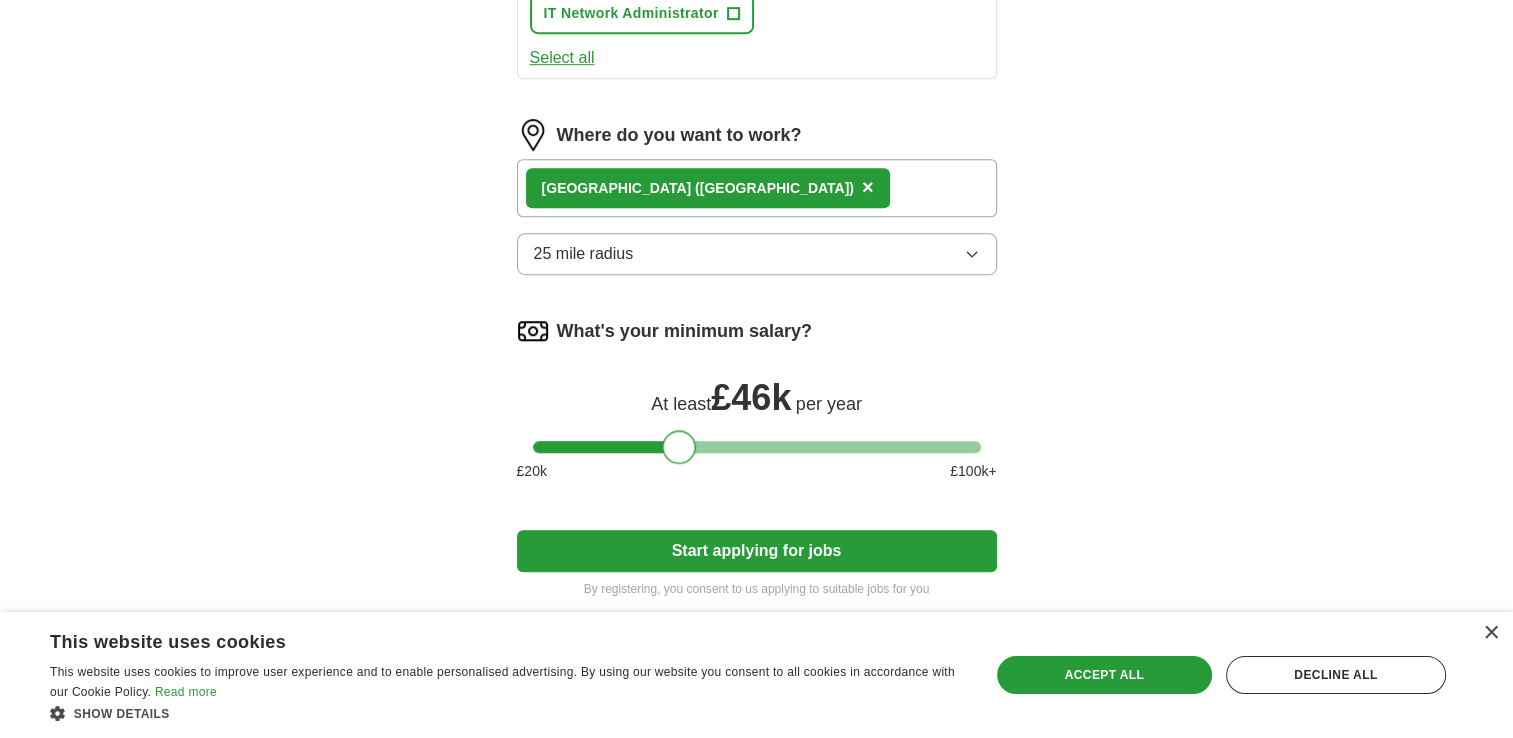 drag, startPoint x: 541, startPoint y: 389, endPoint x: 676, endPoint y: 407, distance: 136.19472 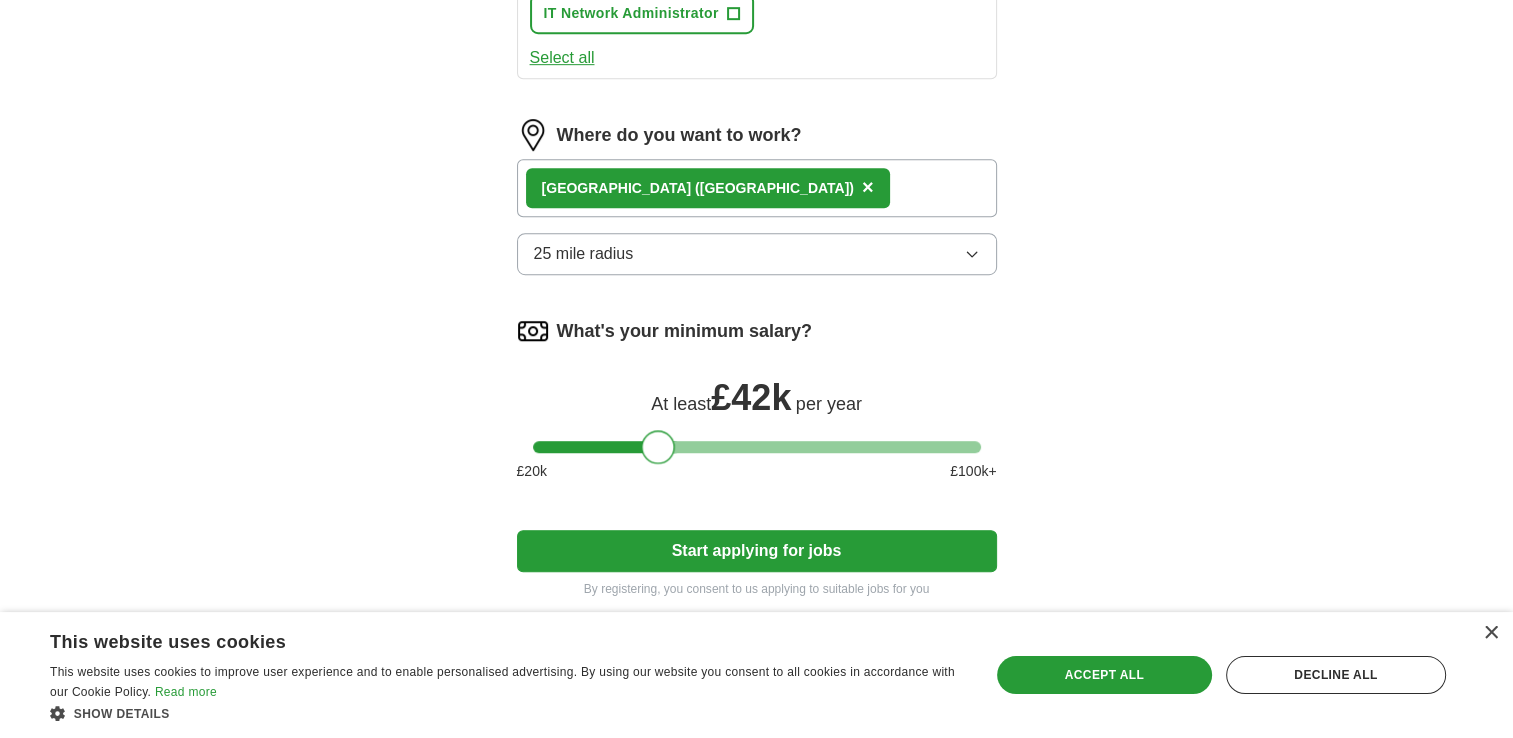 drag, startPoint x: 676, startPoint y: 400, endPoint x: 656, endPoint y: 402, distance: 20.09975 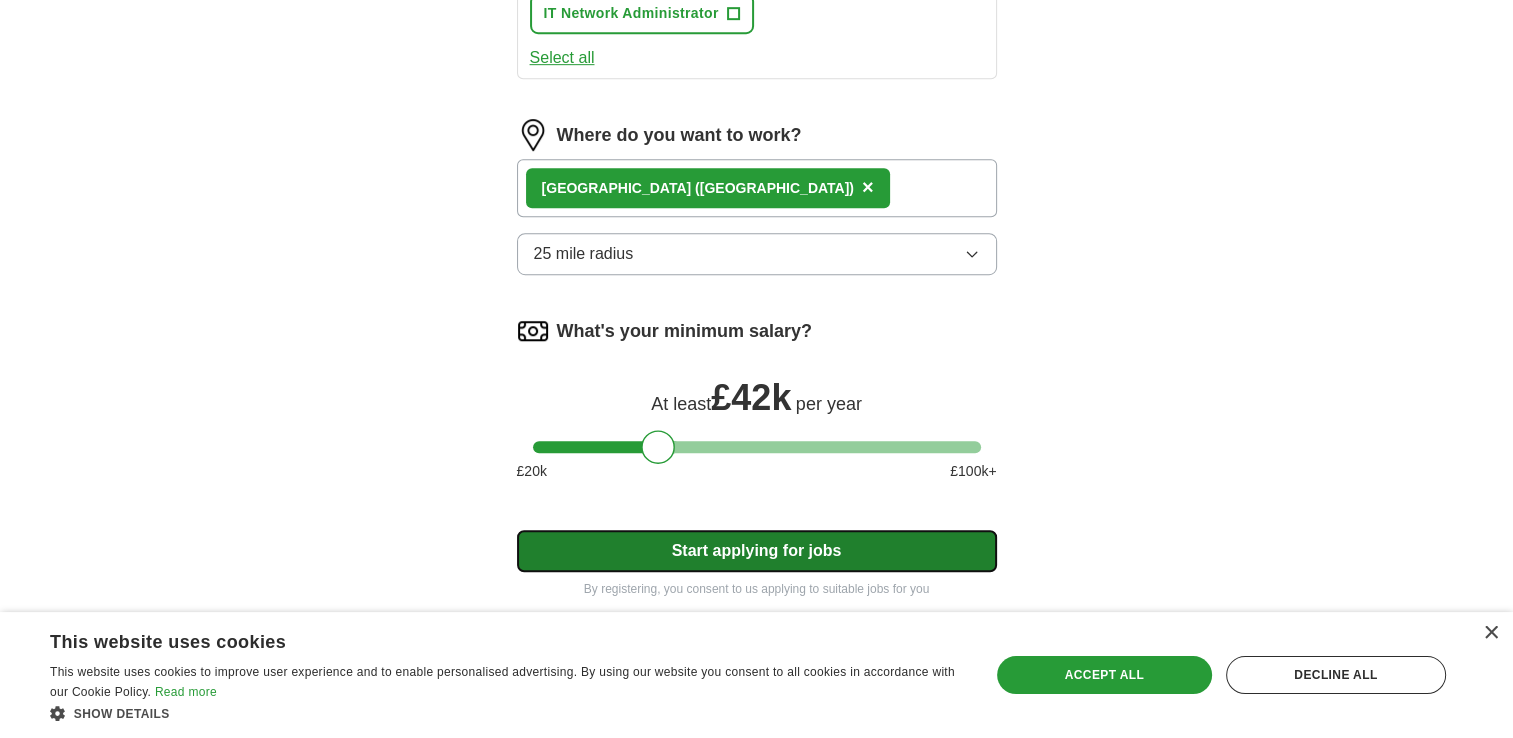 click on "Start applying for jobs" at bounding box center [757, 551] 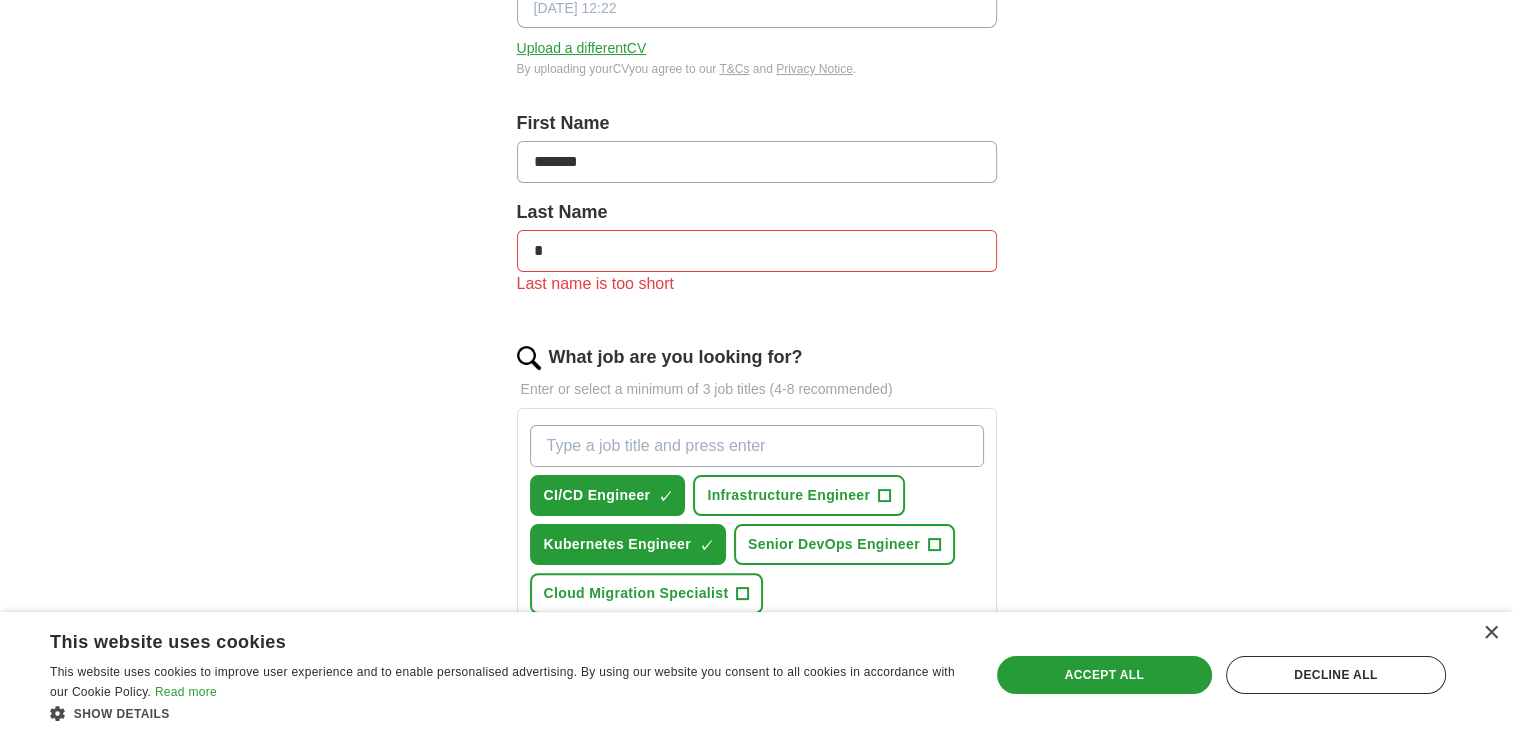 scroll, scrollTop: 375, scrollLeft: 0, axis: vertical 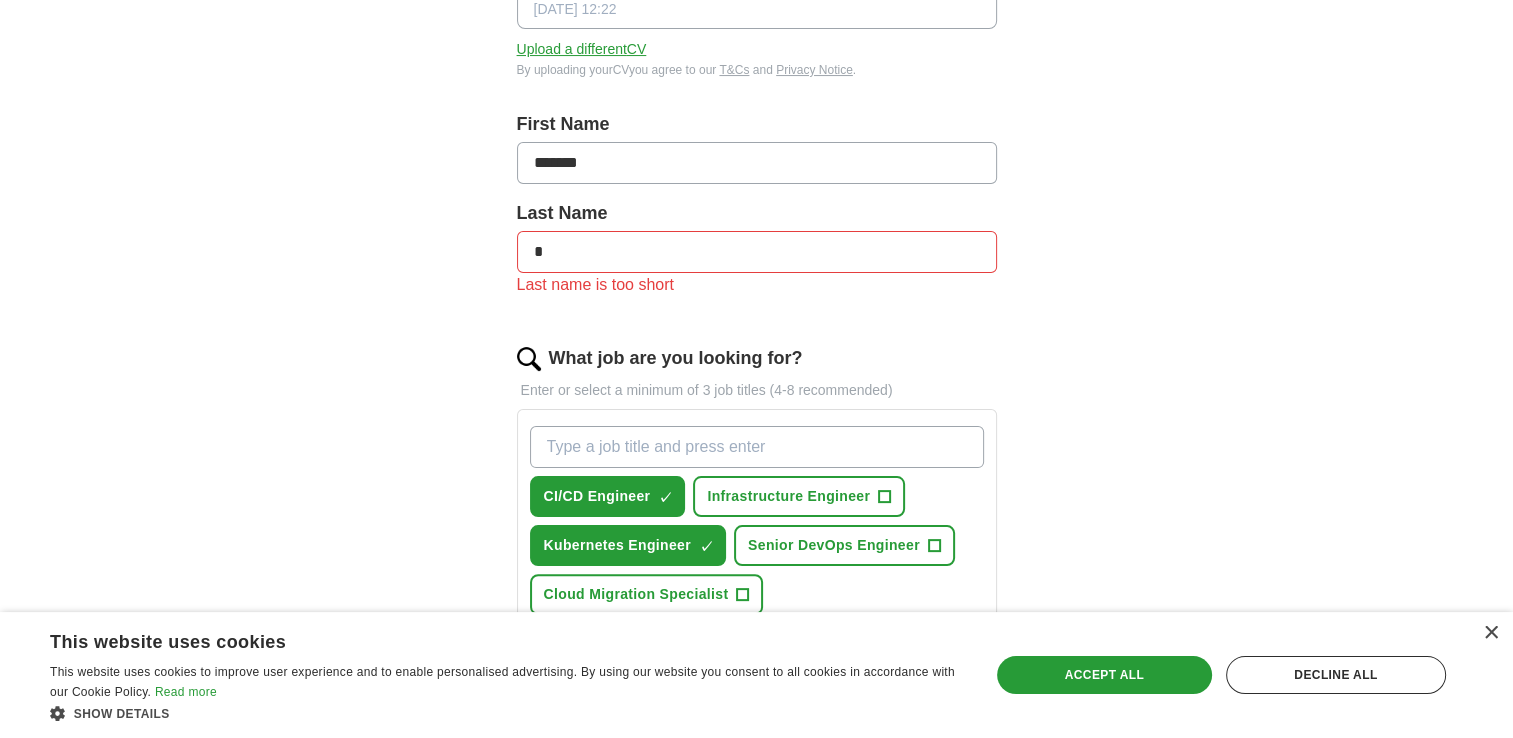 click on "*" at bounding box center (757, 252) 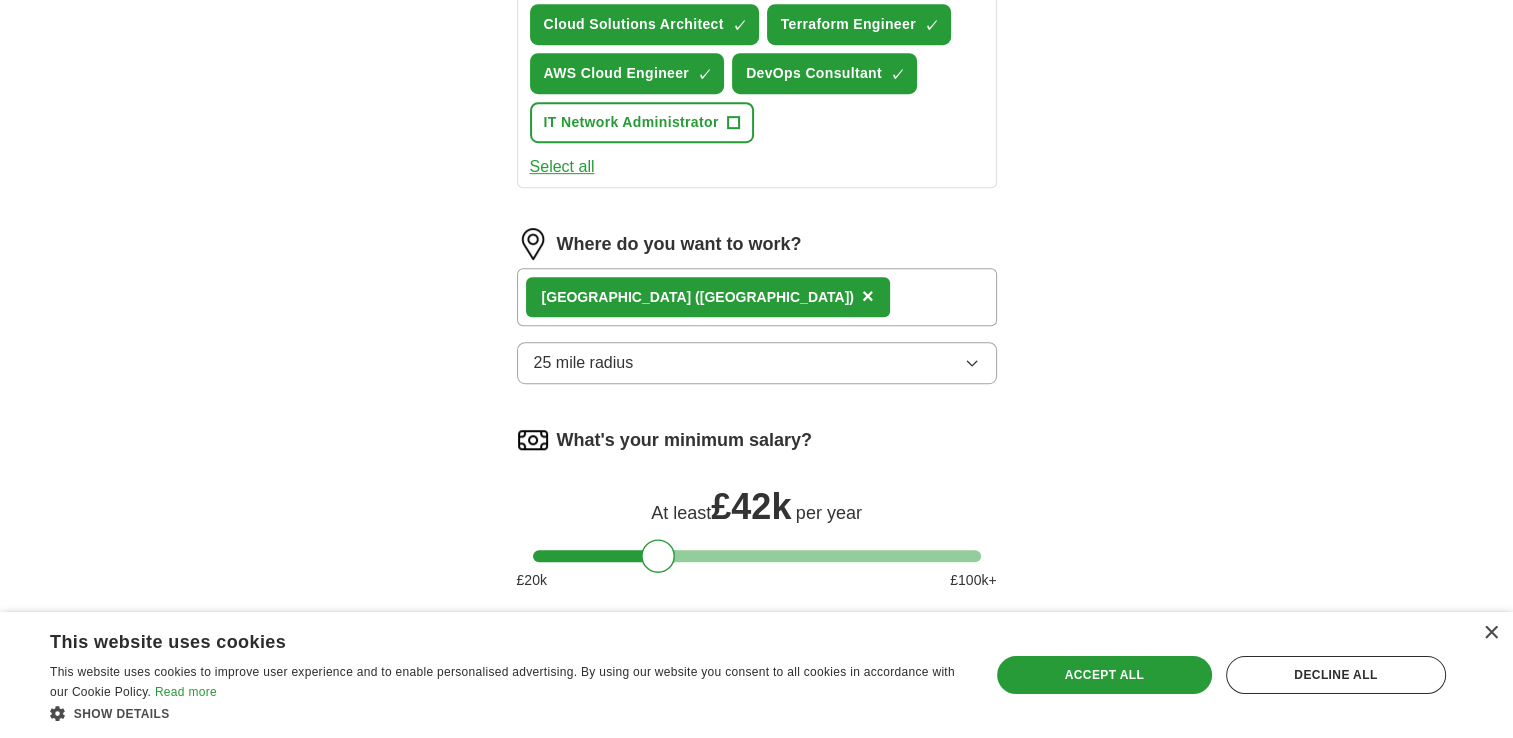 scroll, scrollTop: 1160, scrollLeft: 0, axis: vertical 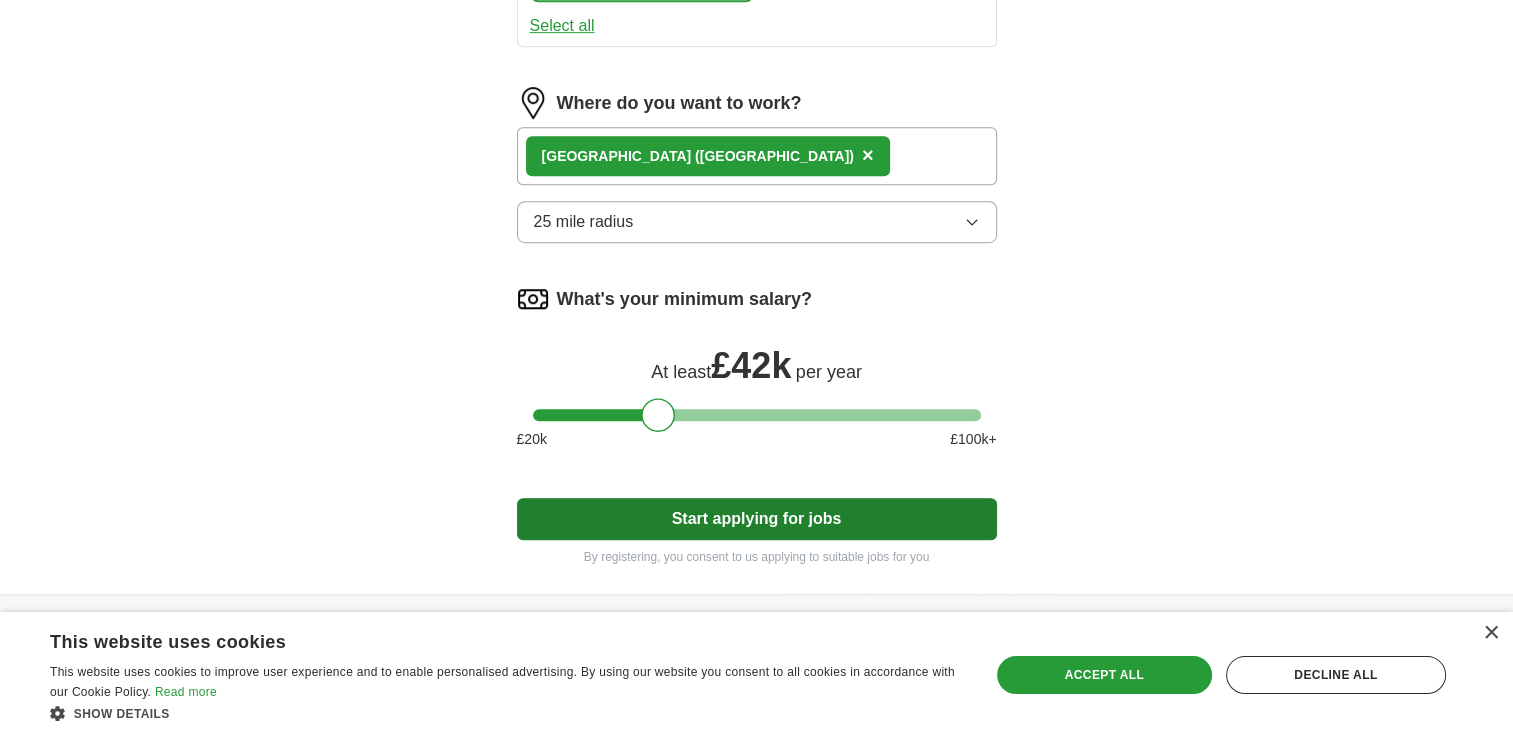 type on "**********" 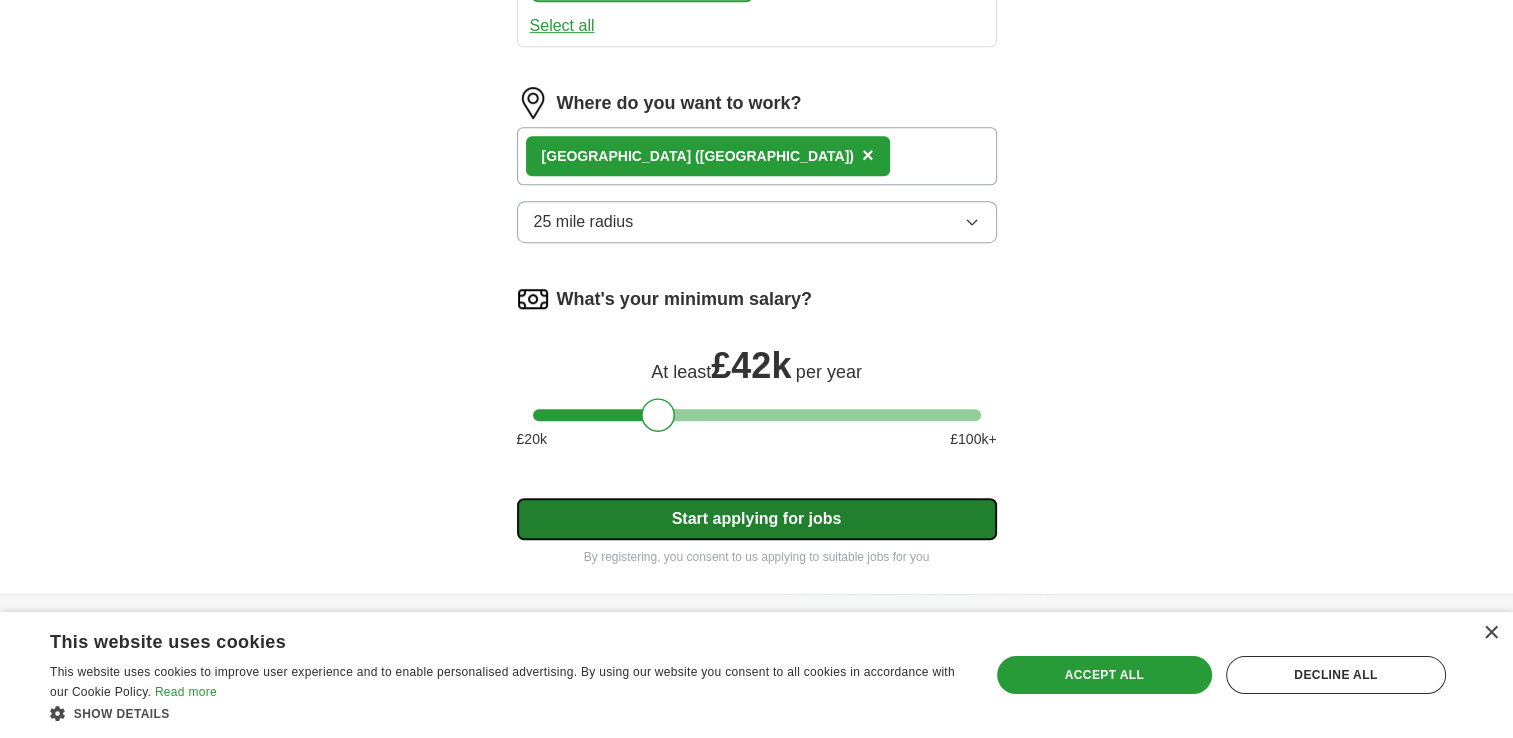 click on "Start applying for jobs" at bounding box center (757, 519) 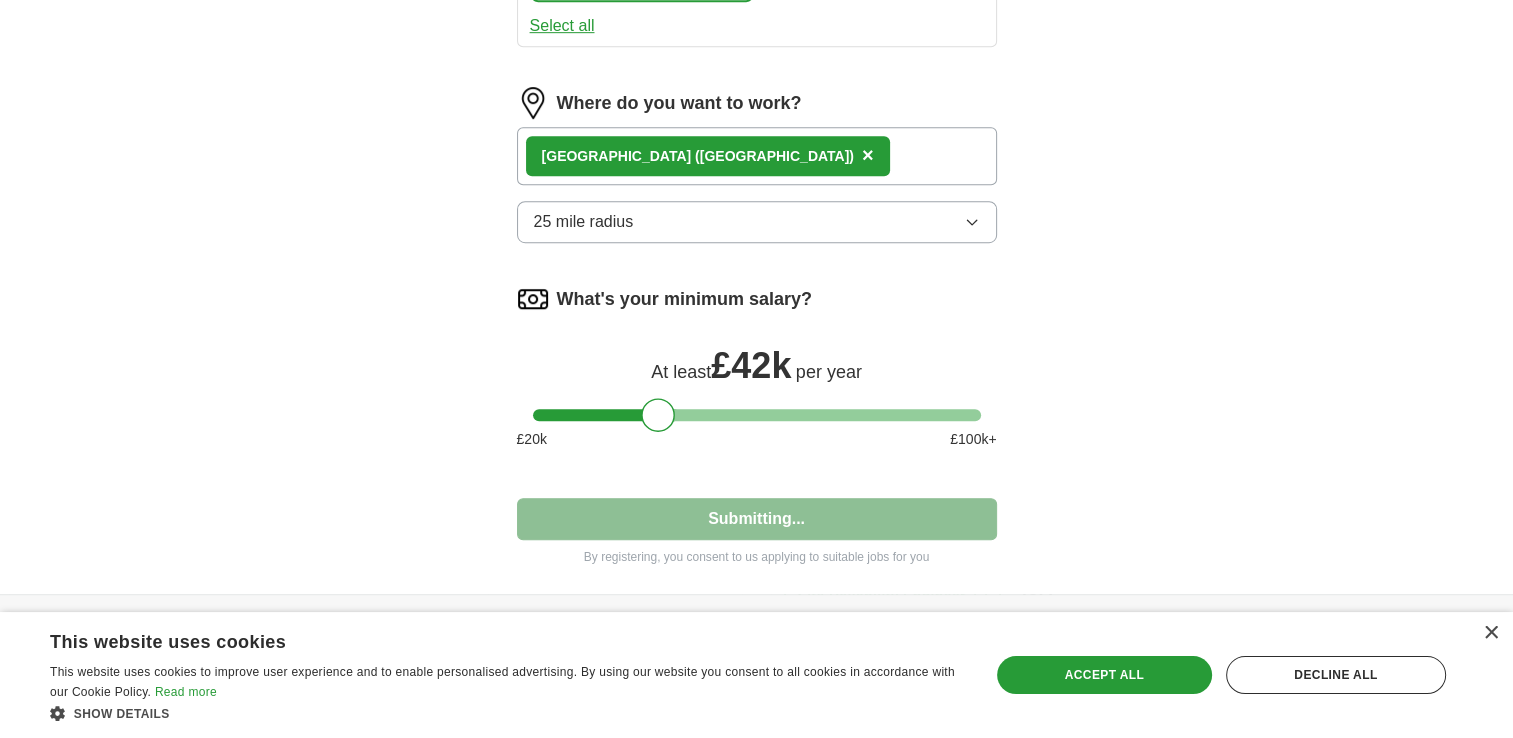 select on "**" 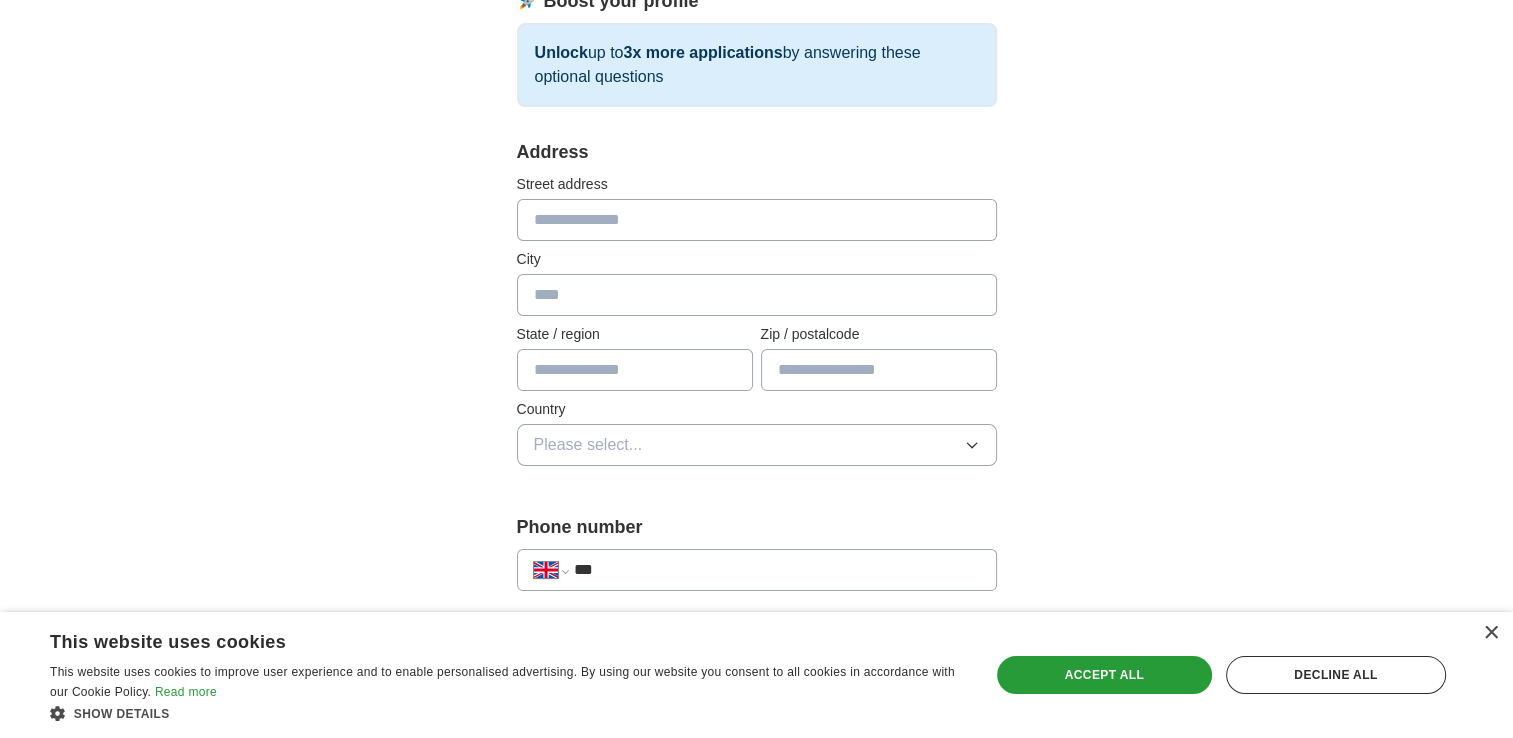 scroll, scrollTop: 314, scrollLeft: 0, axis: vertical 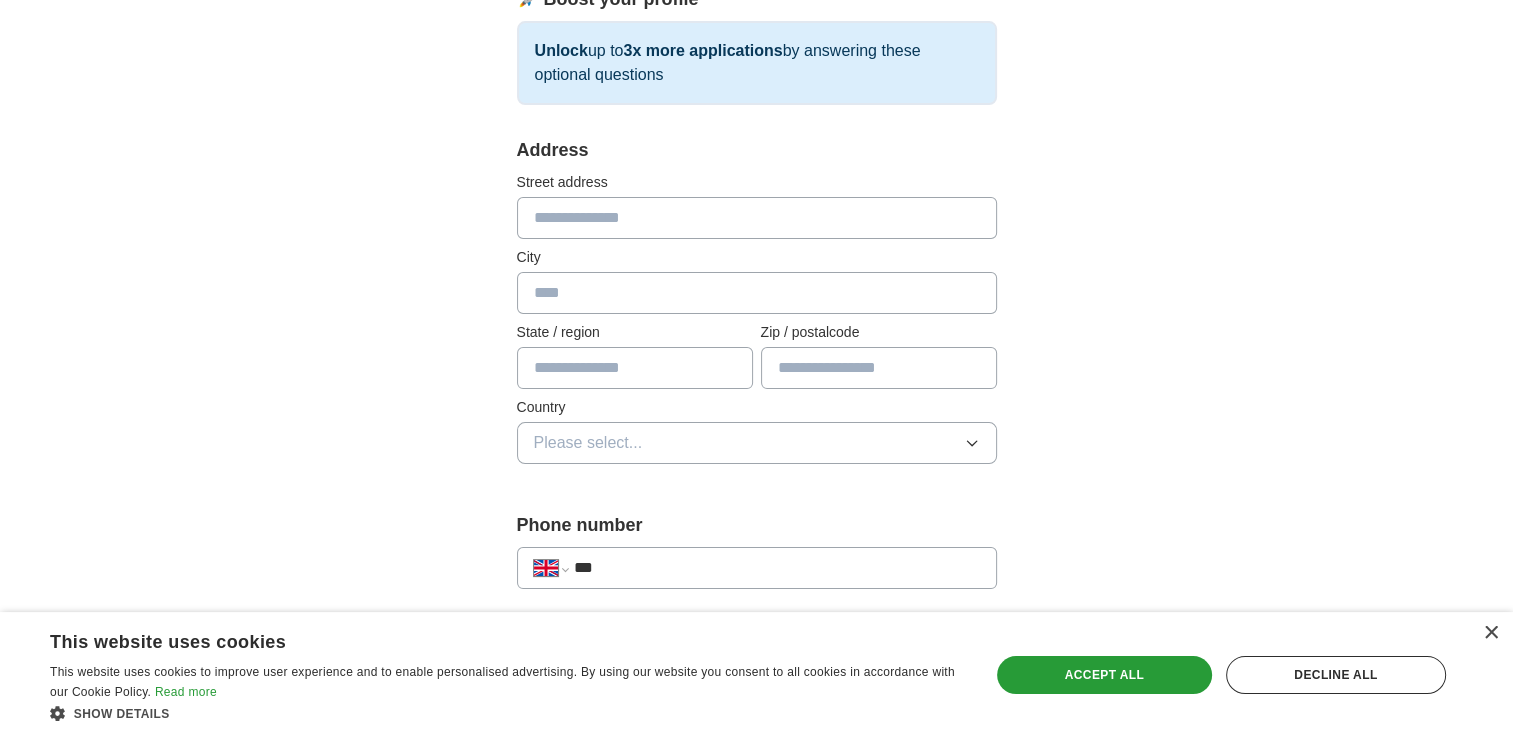 click at bounding box center [757, 218] 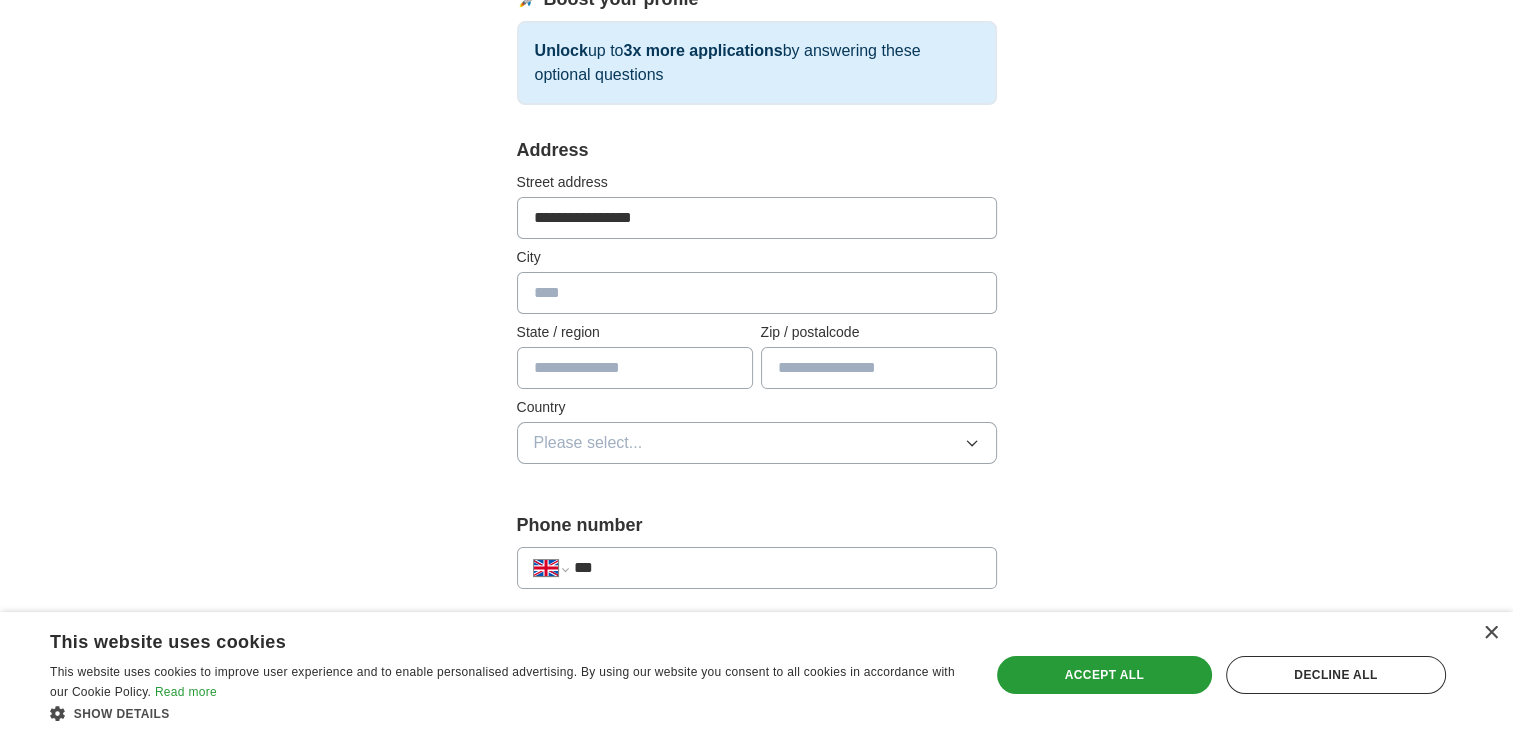 type on "******" 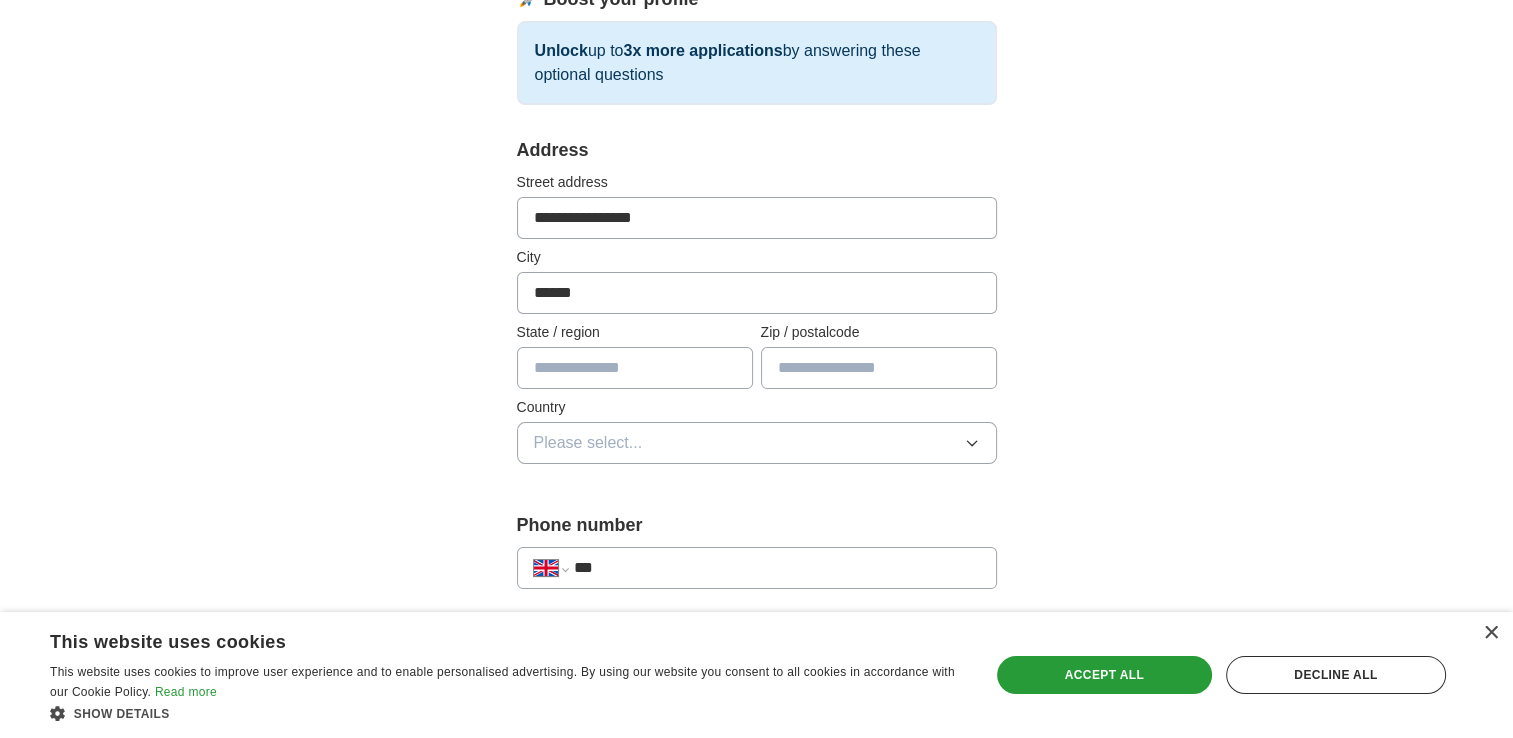 type on "*****" 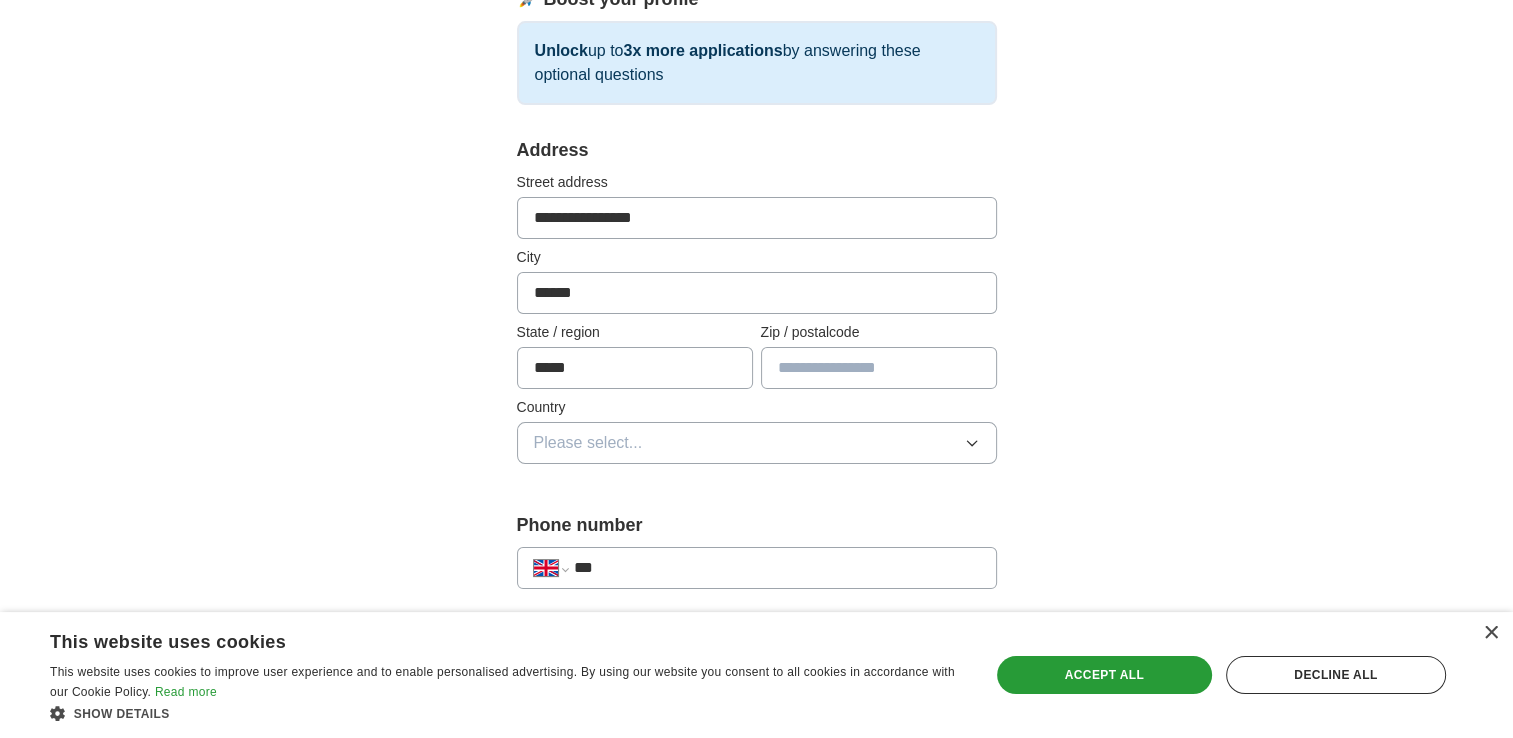 type on "*******" 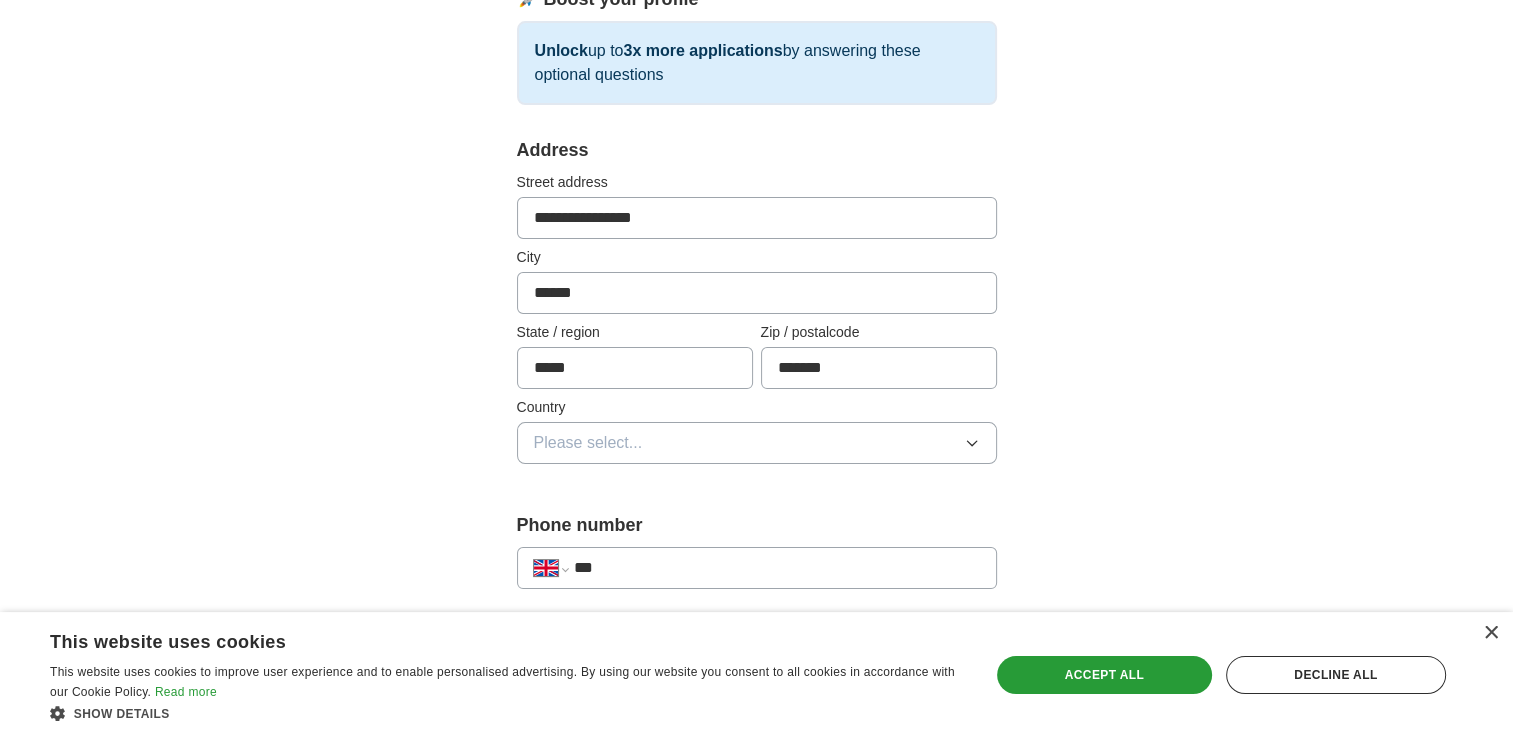 click on "**********" at bounding box center (757, 218) 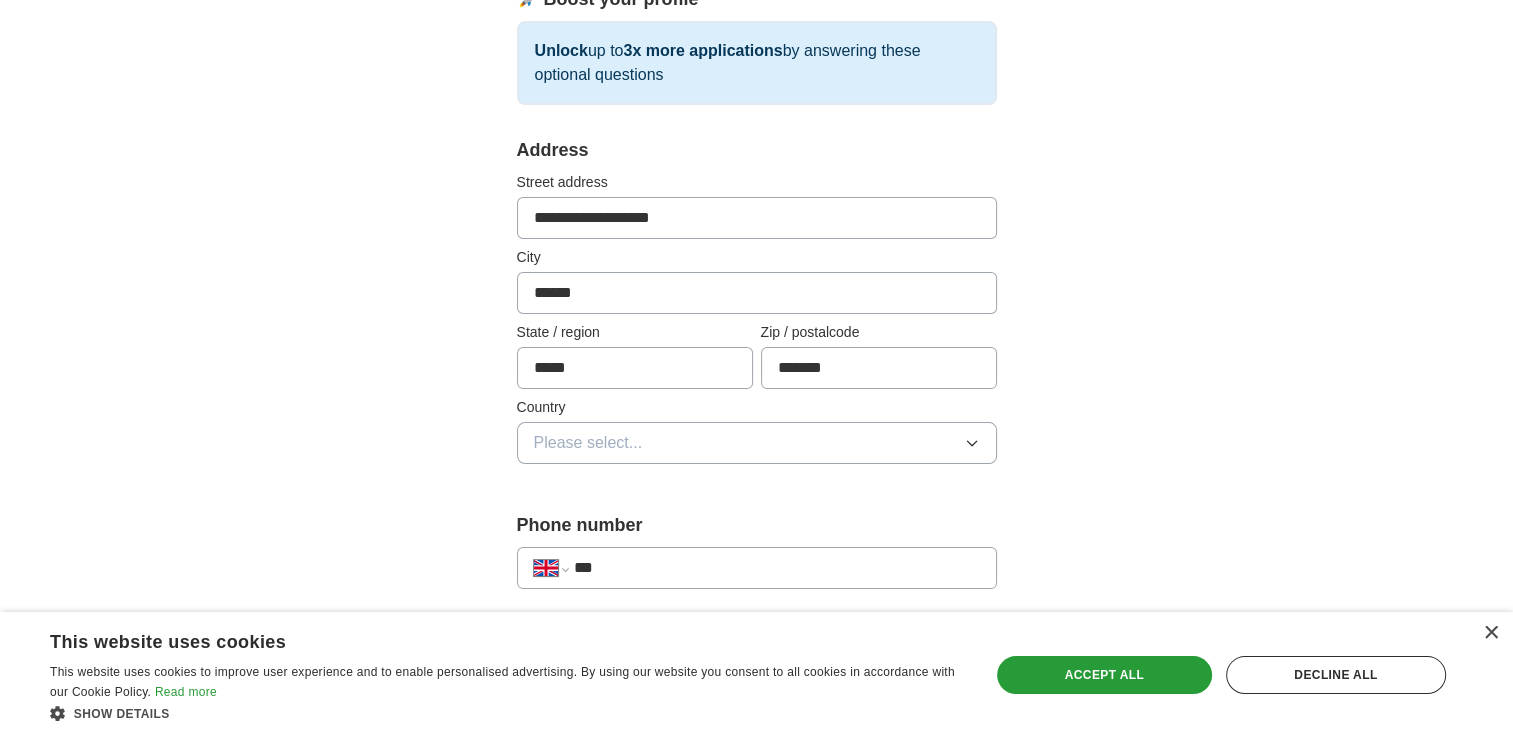 click on "**********" at bounding box center [757, 218] 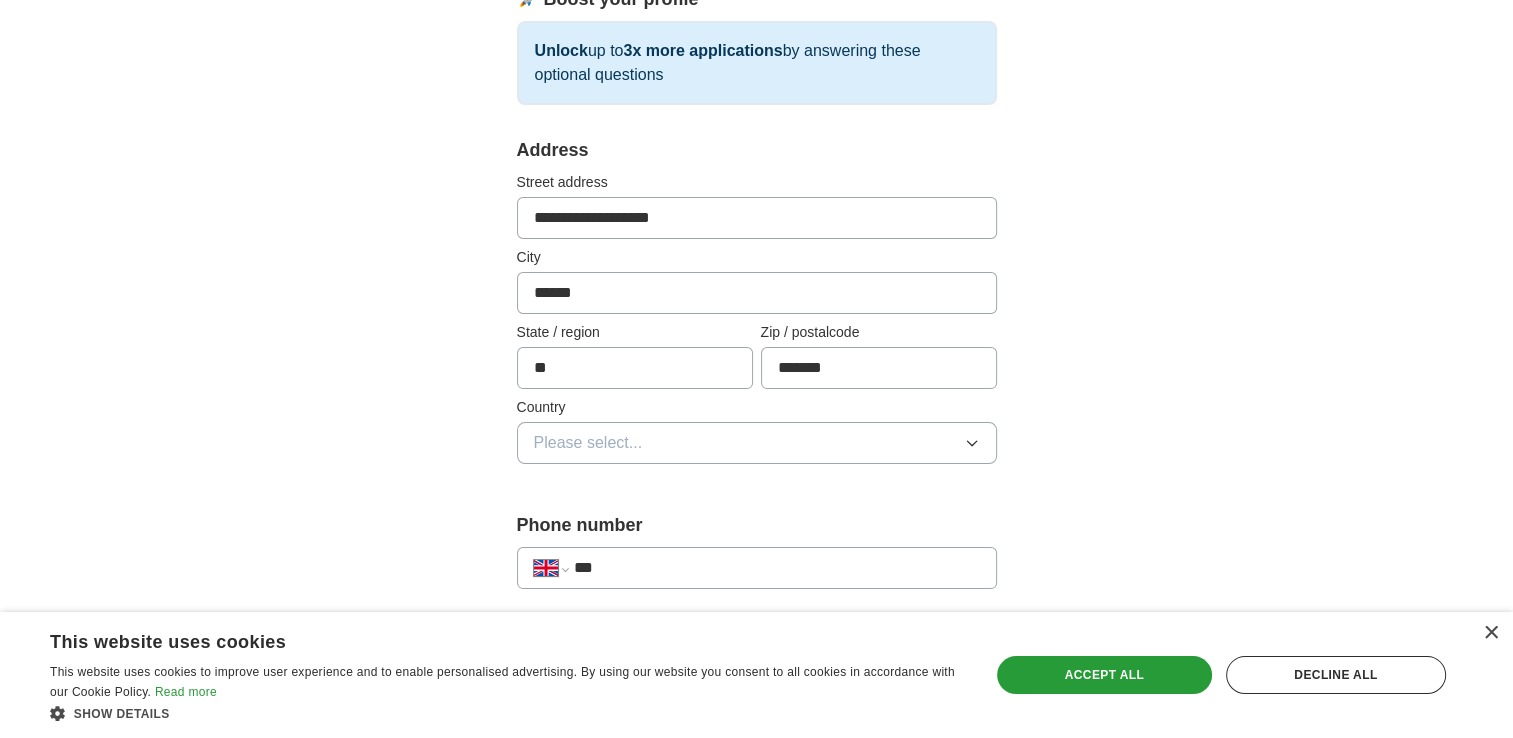type on "*" 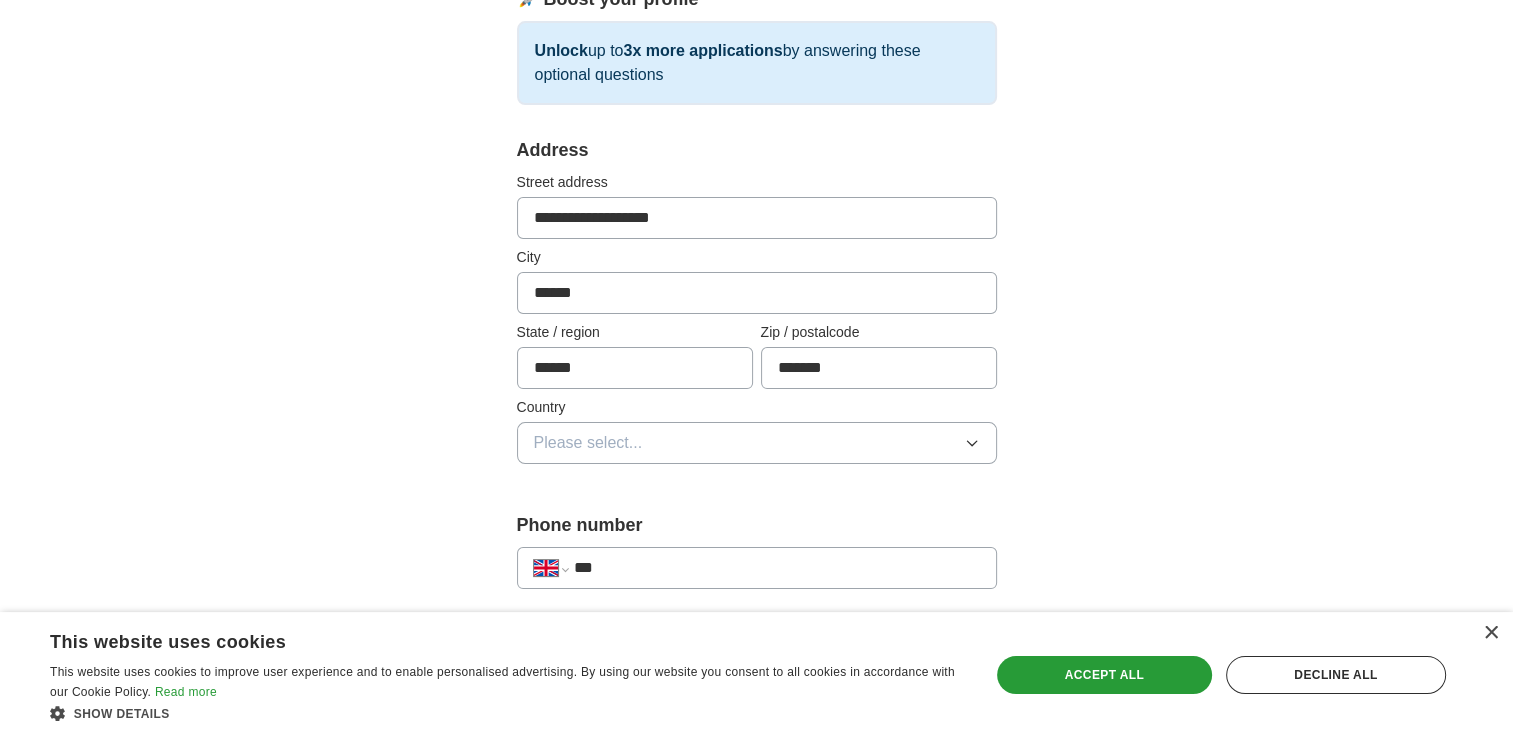 type on "*******" 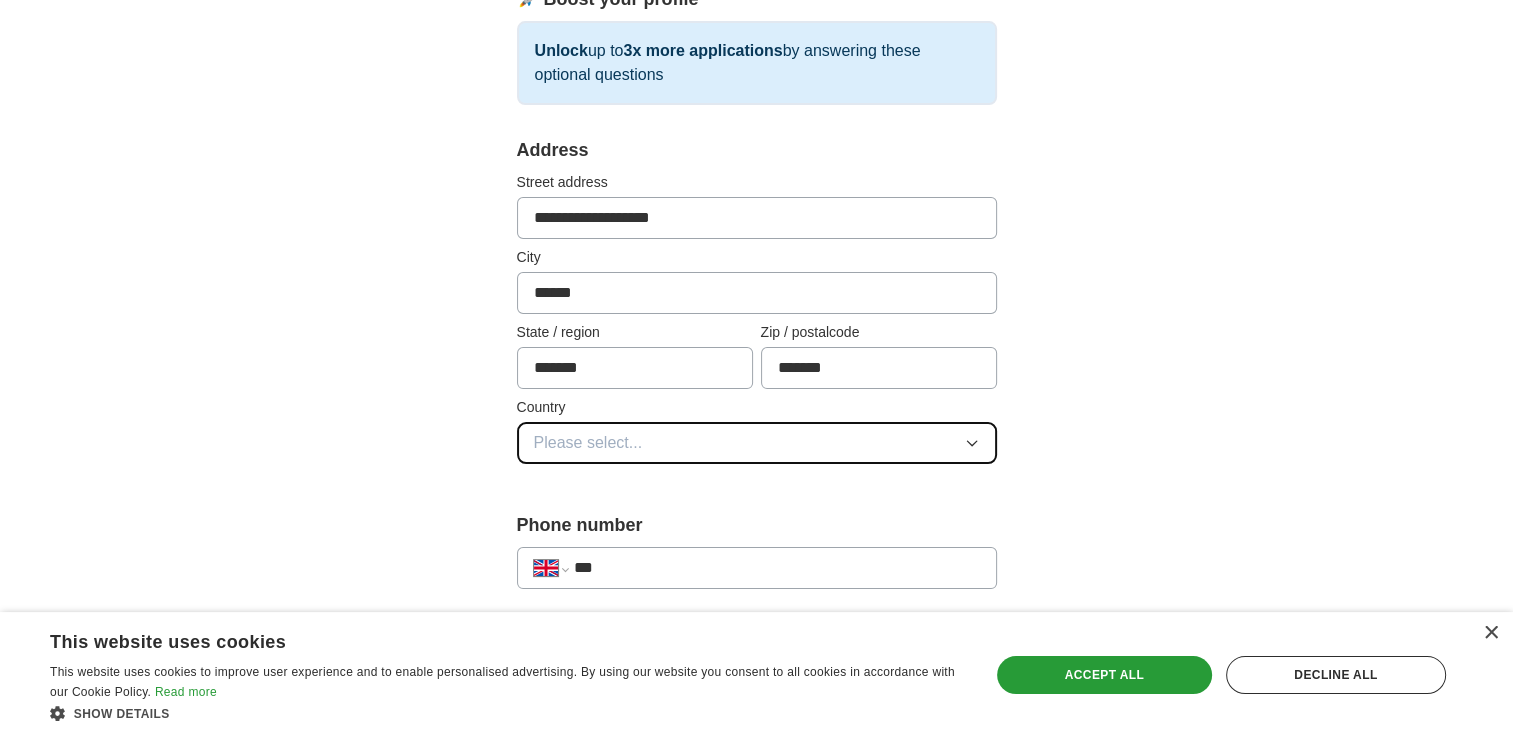 click on "Please select..." at bounding box center [588, 443] 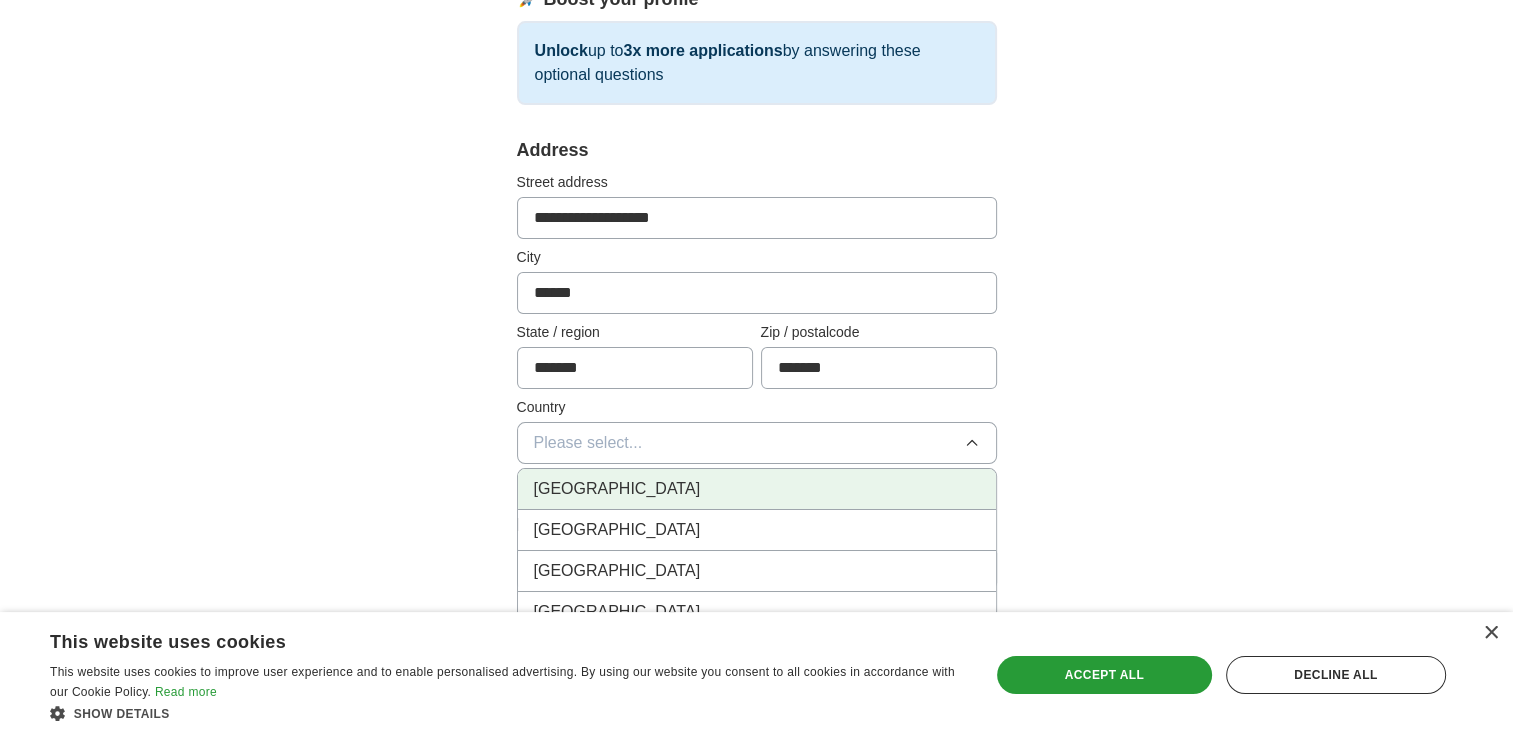 click on "[GEOGRAPHIC_DATA]" at bounding box center [617, 489] 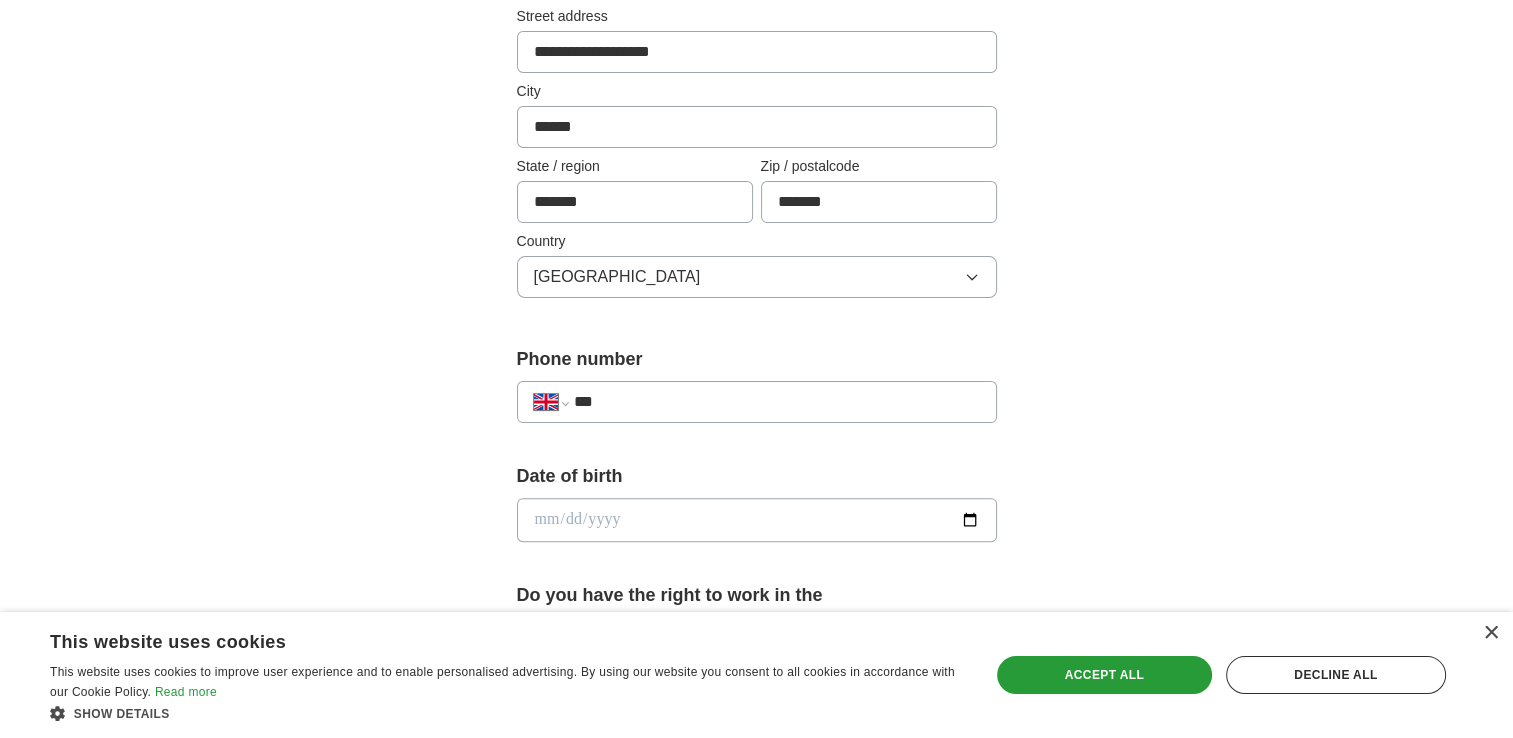 scroll, scrollTop: 484, scrollLeft: 0, axis: vertical 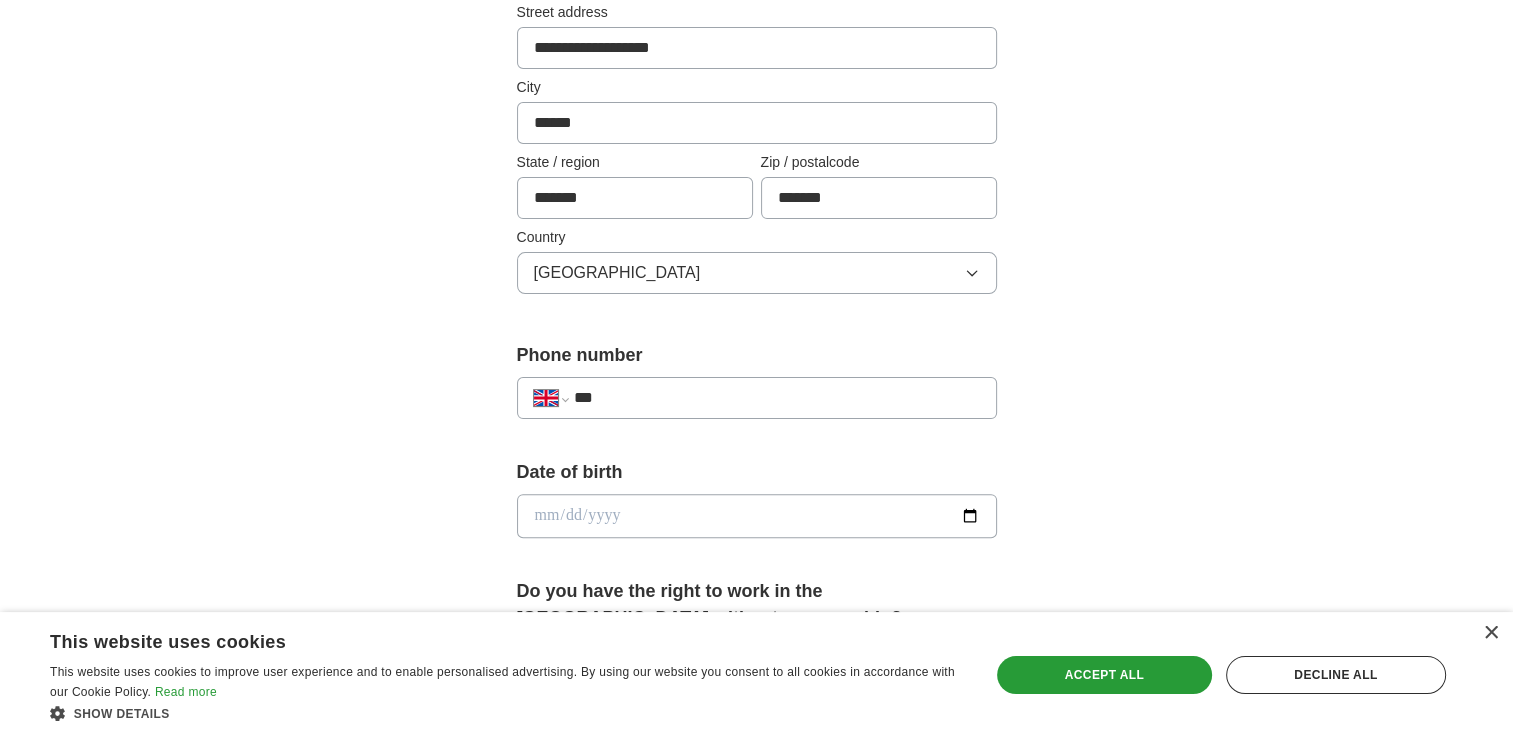 click on "***" at bounding box center [776, 398] 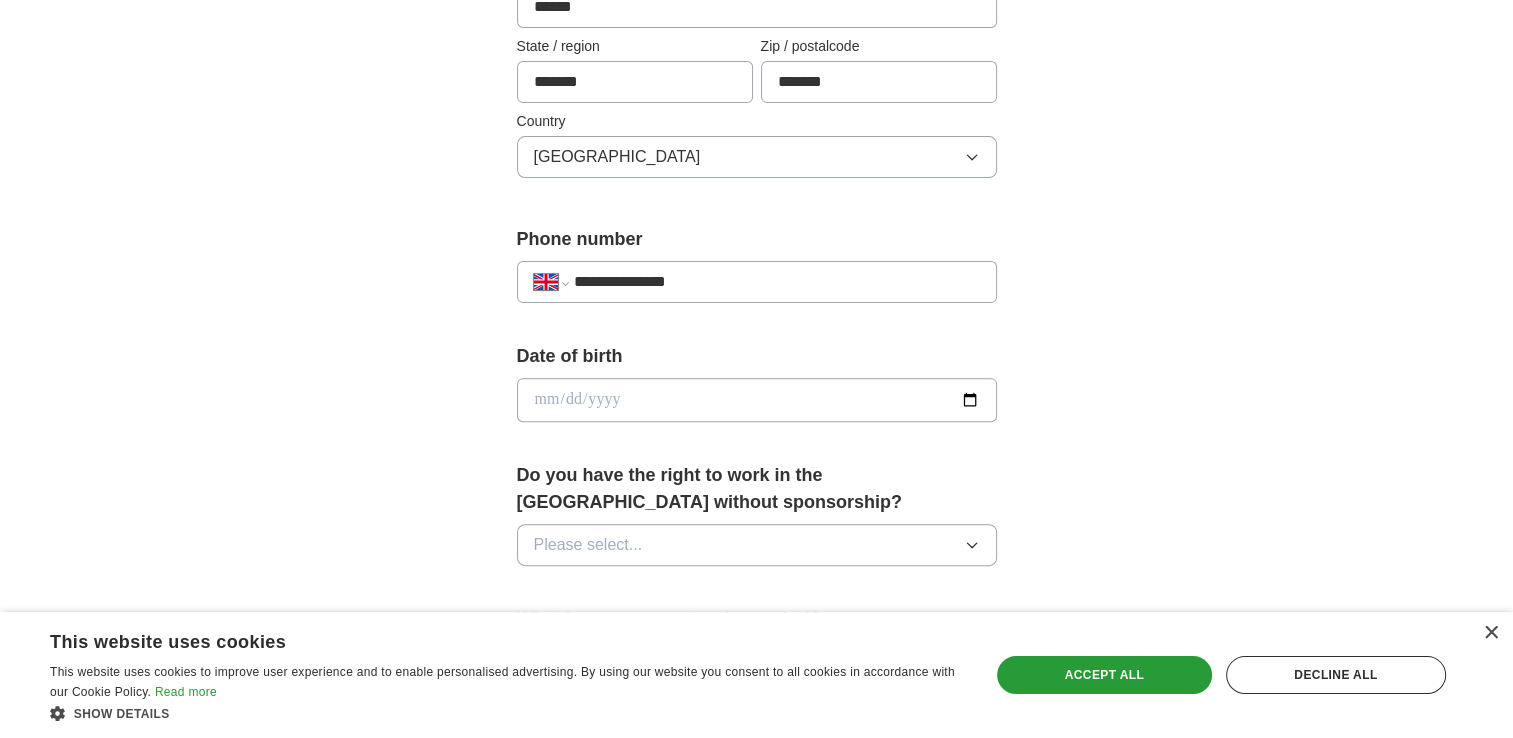 scroll, scrollTop: 615, scrollLeft: 0, axis: vertical 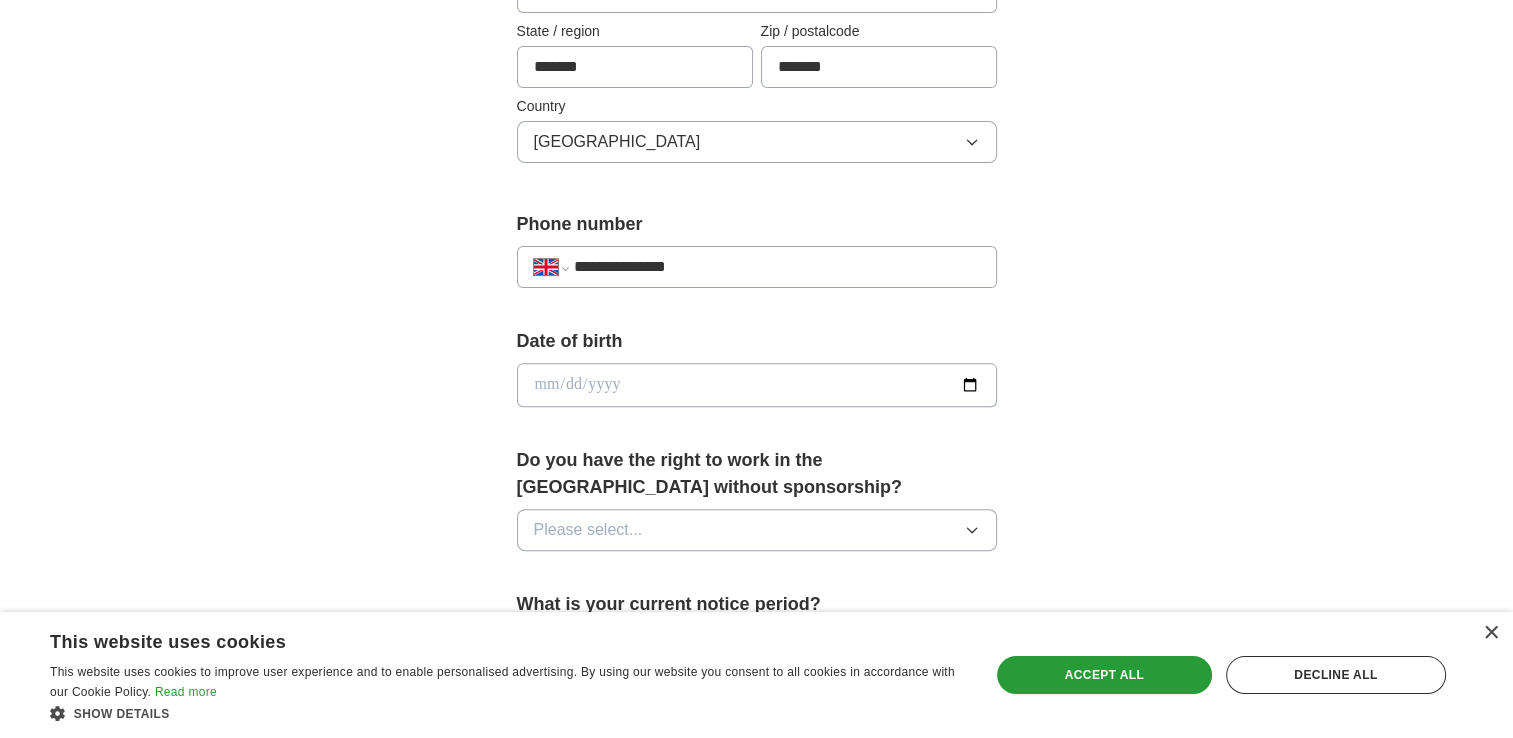 click at bounding box center [757, 385] 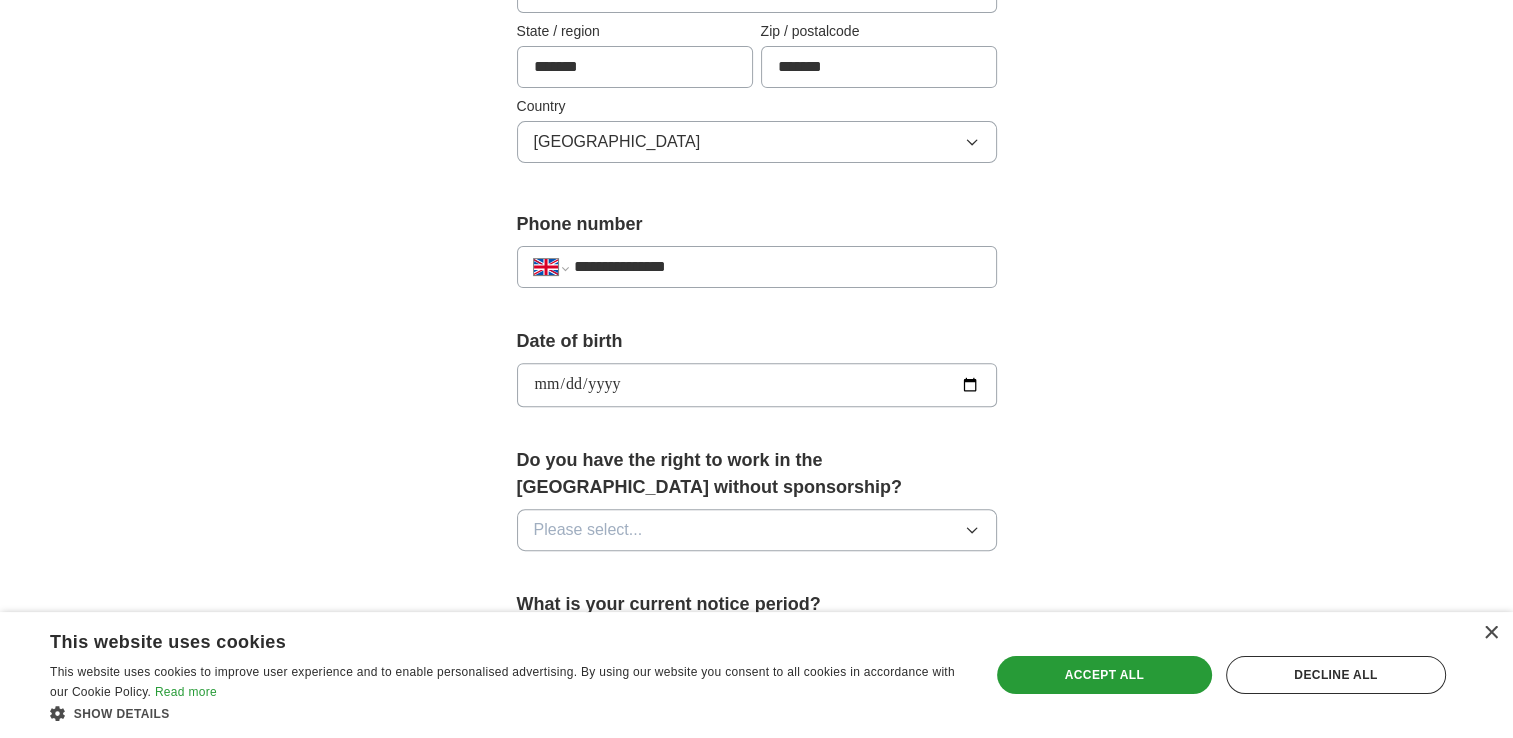type on "**********" 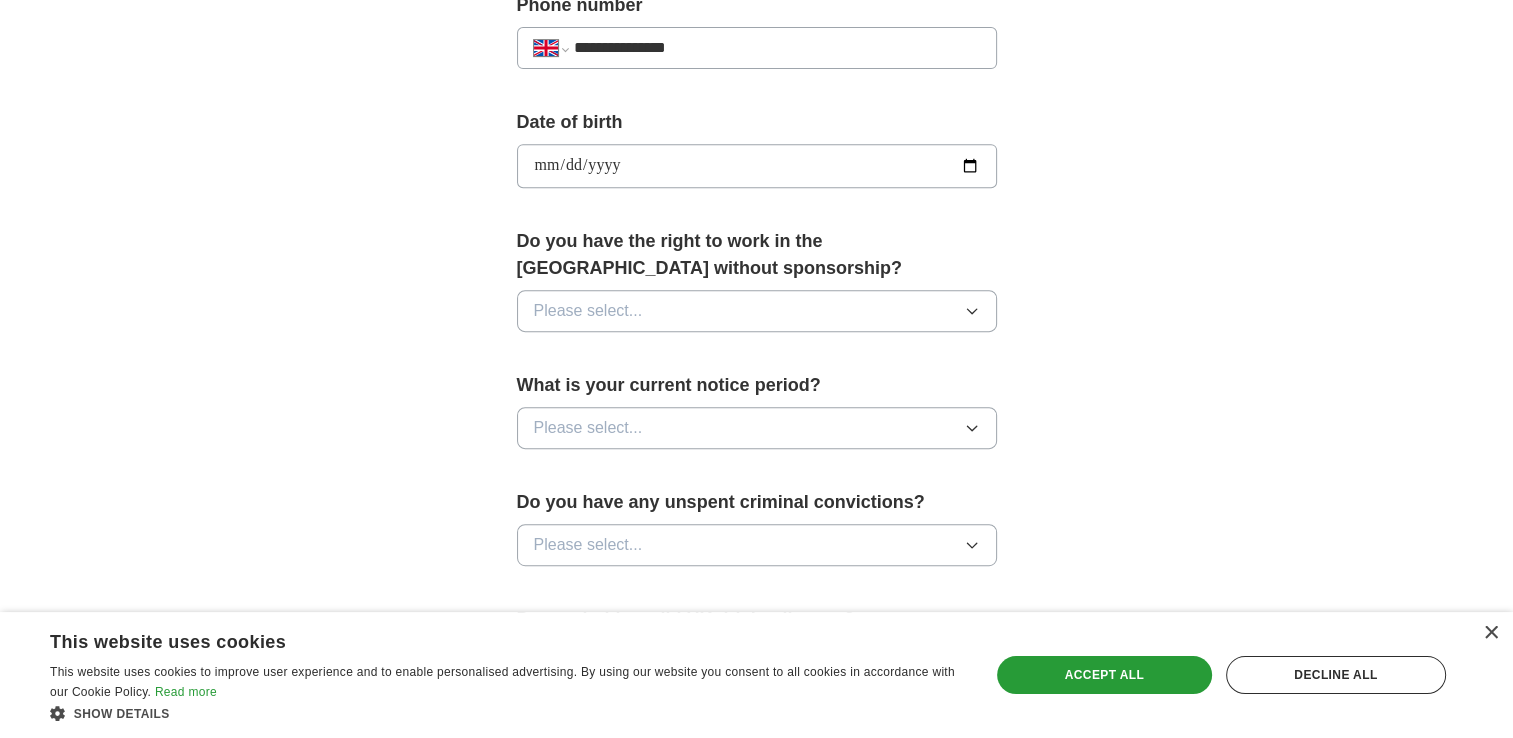 scroll, scrollTop: 842, scrollLeft: 0, axis: vertical 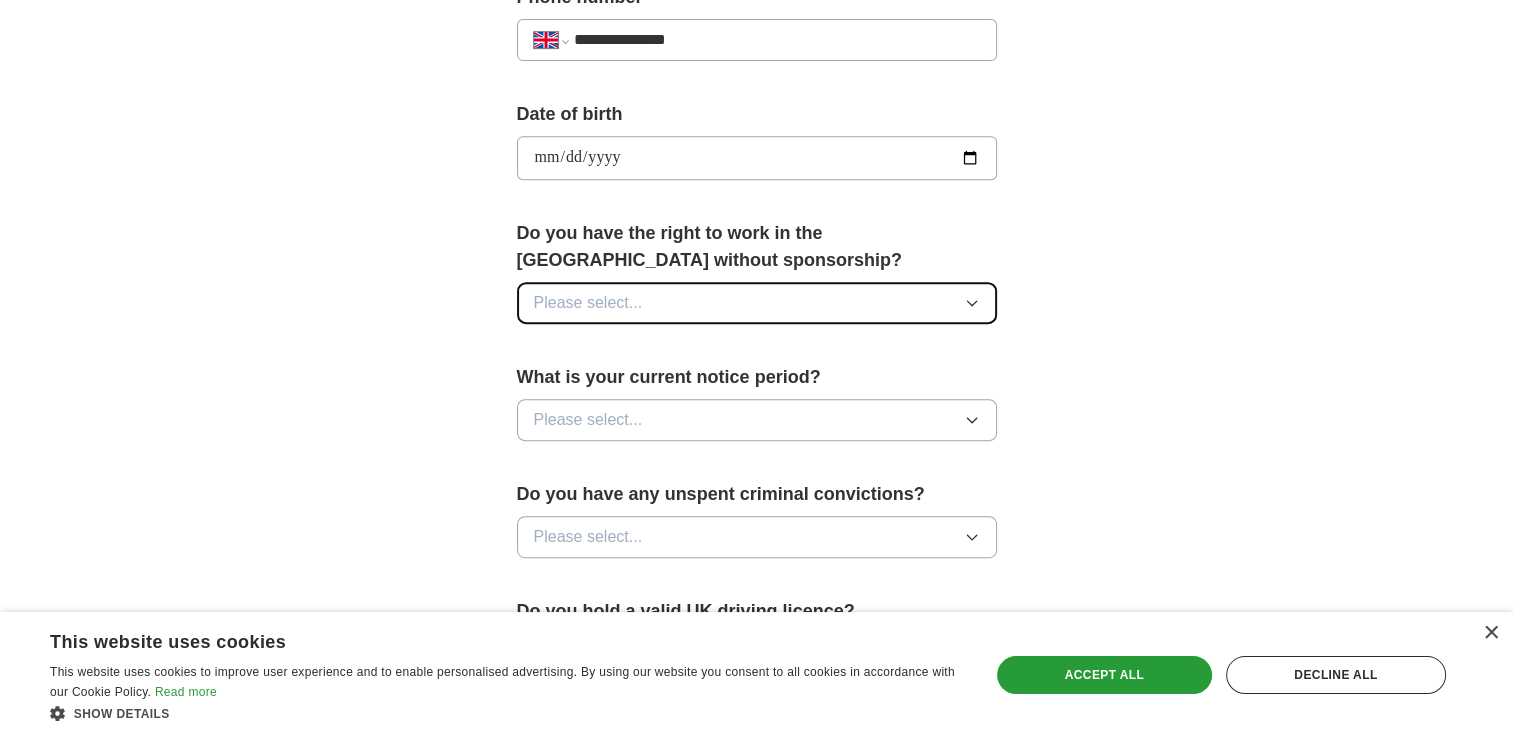 click on "Please select..." at bounding box center (757, 303) 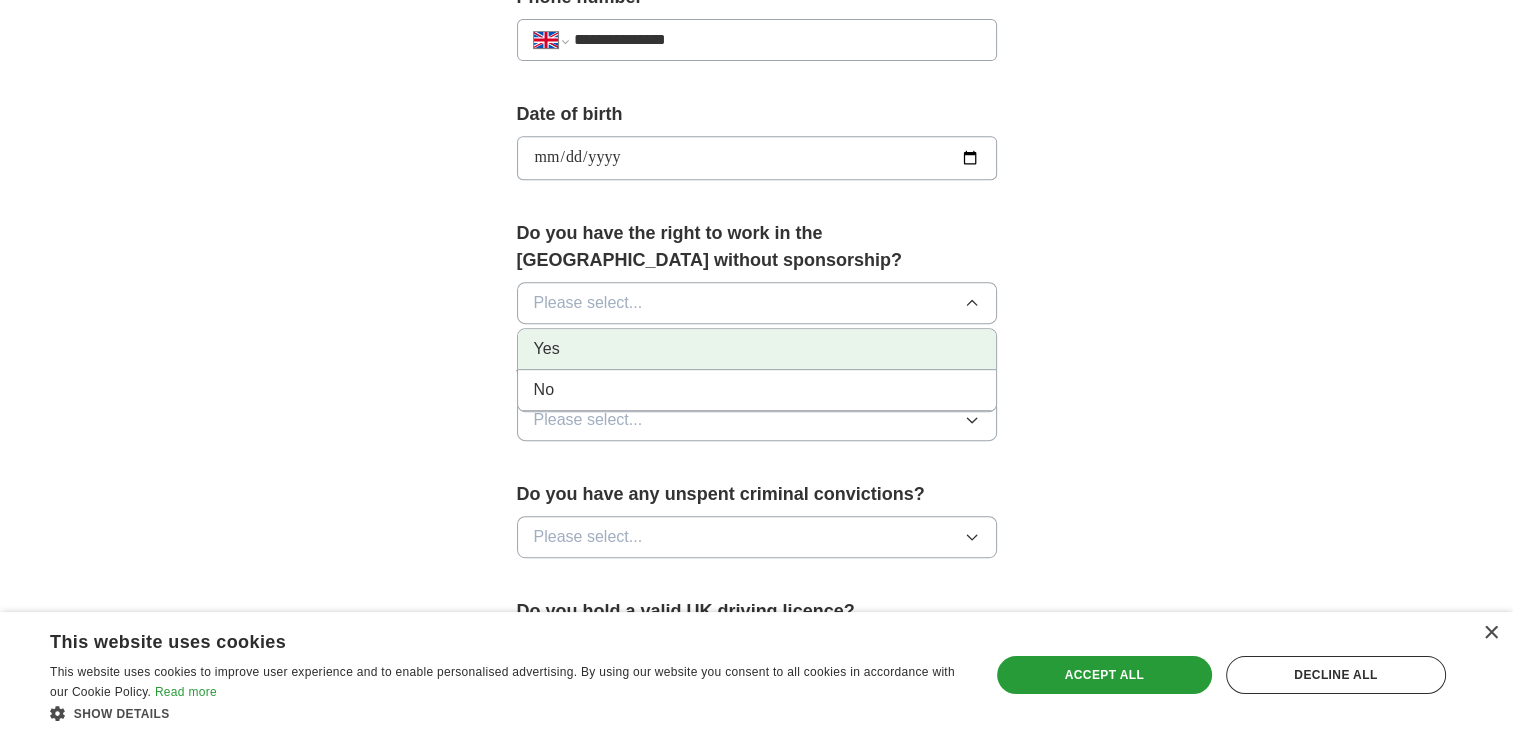 click on "Yes" at bounding box center (757, 349) 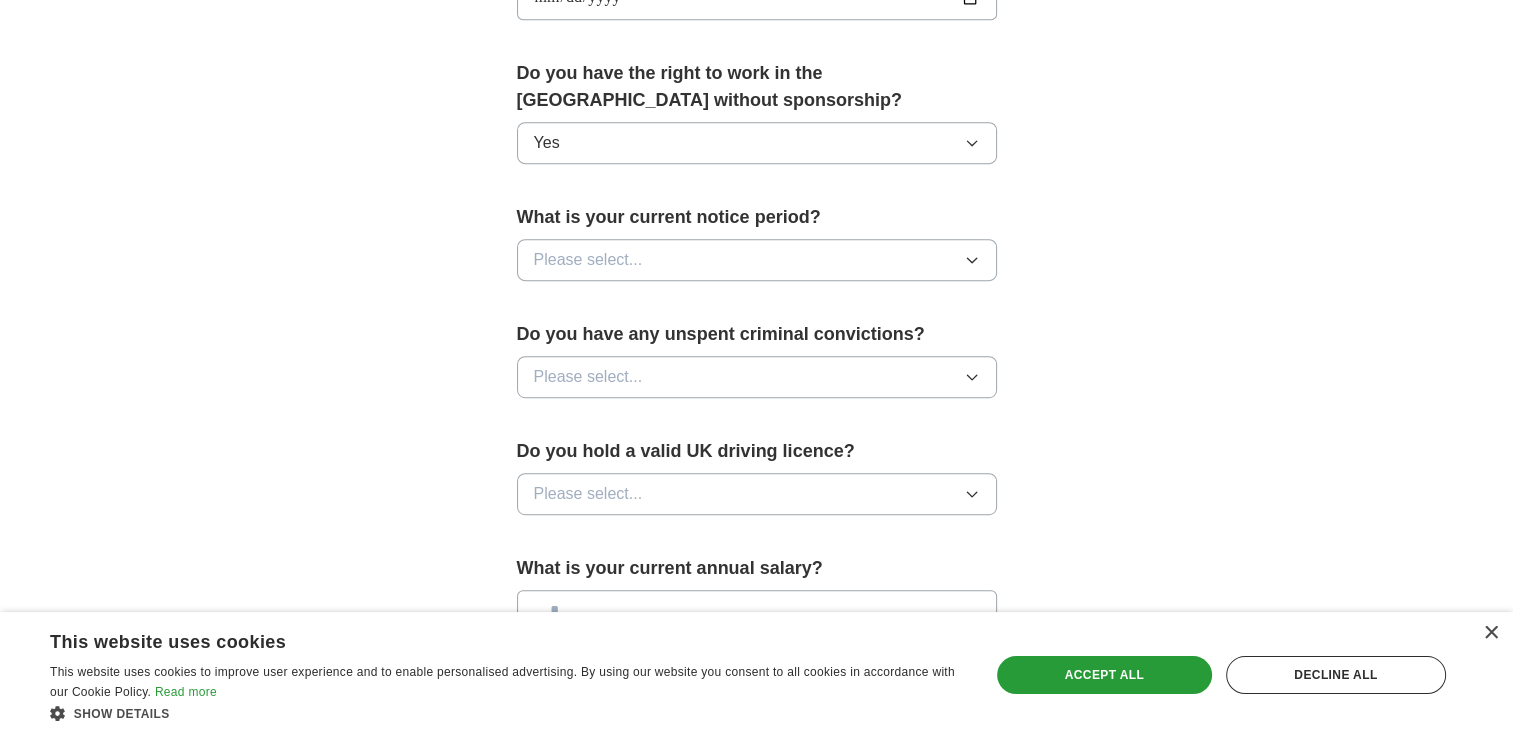 scroll, scrollTop: 1003, scrollLeft: 0, axis: vertical 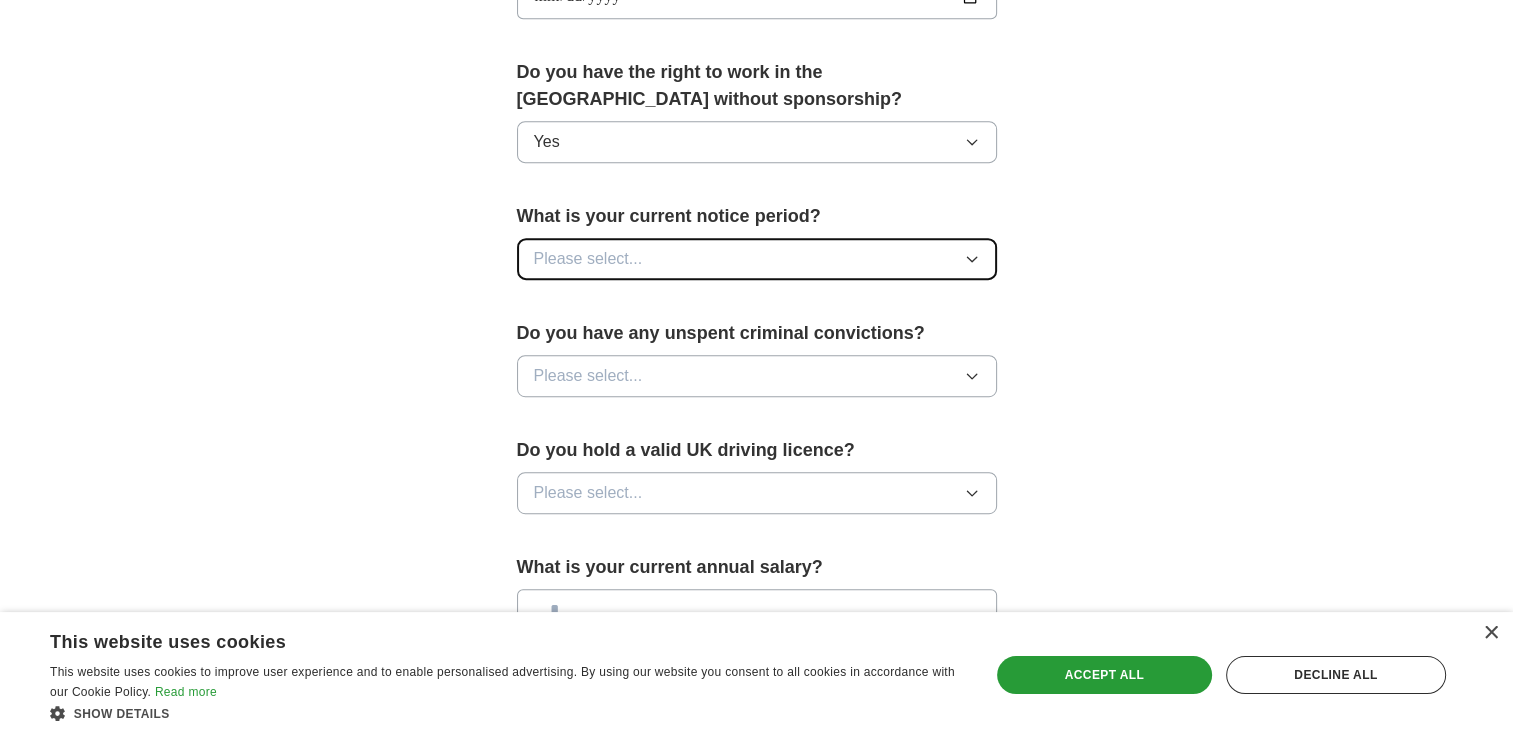 click on "Please select..." at bounding box center (588, 259) 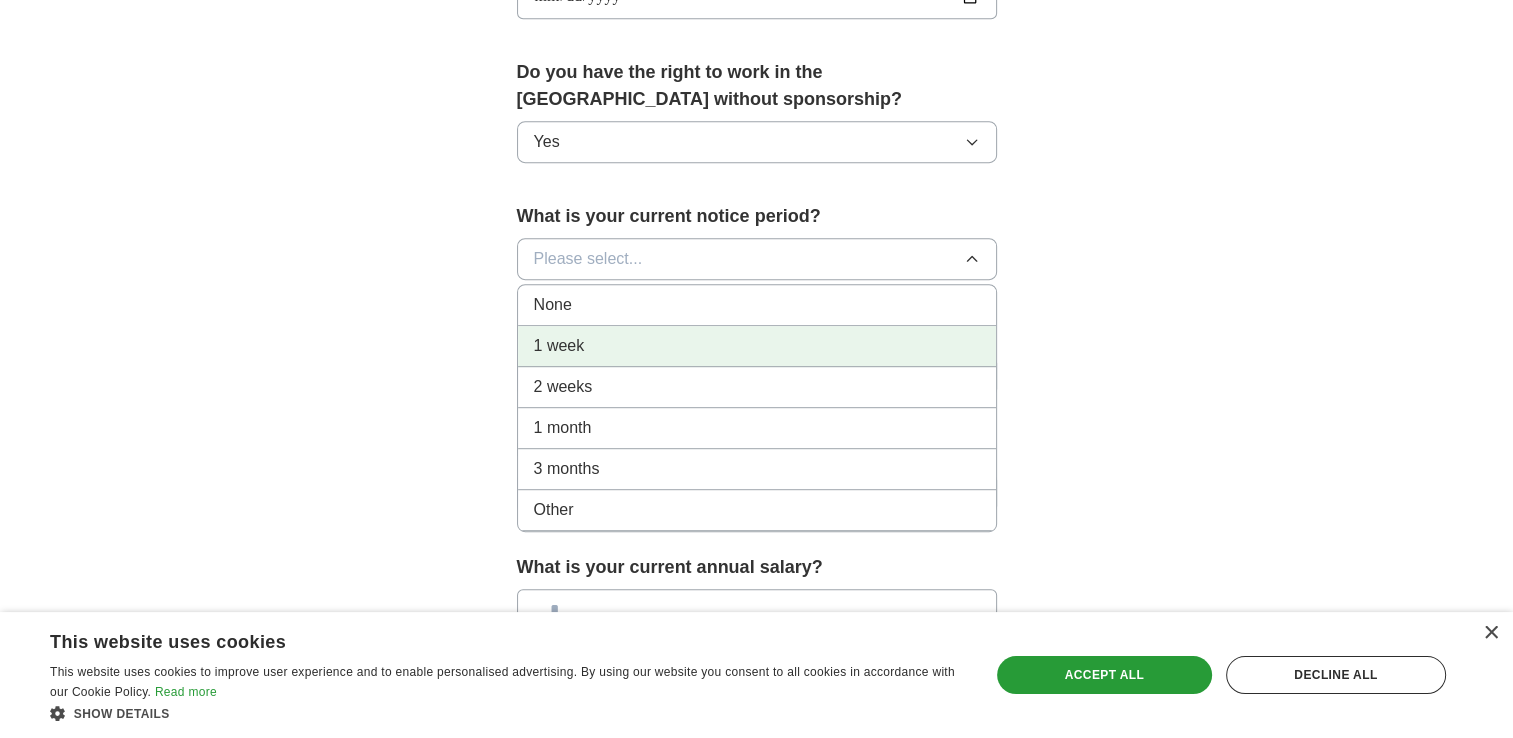 click on "1 week" at bounding box center [559, 346] 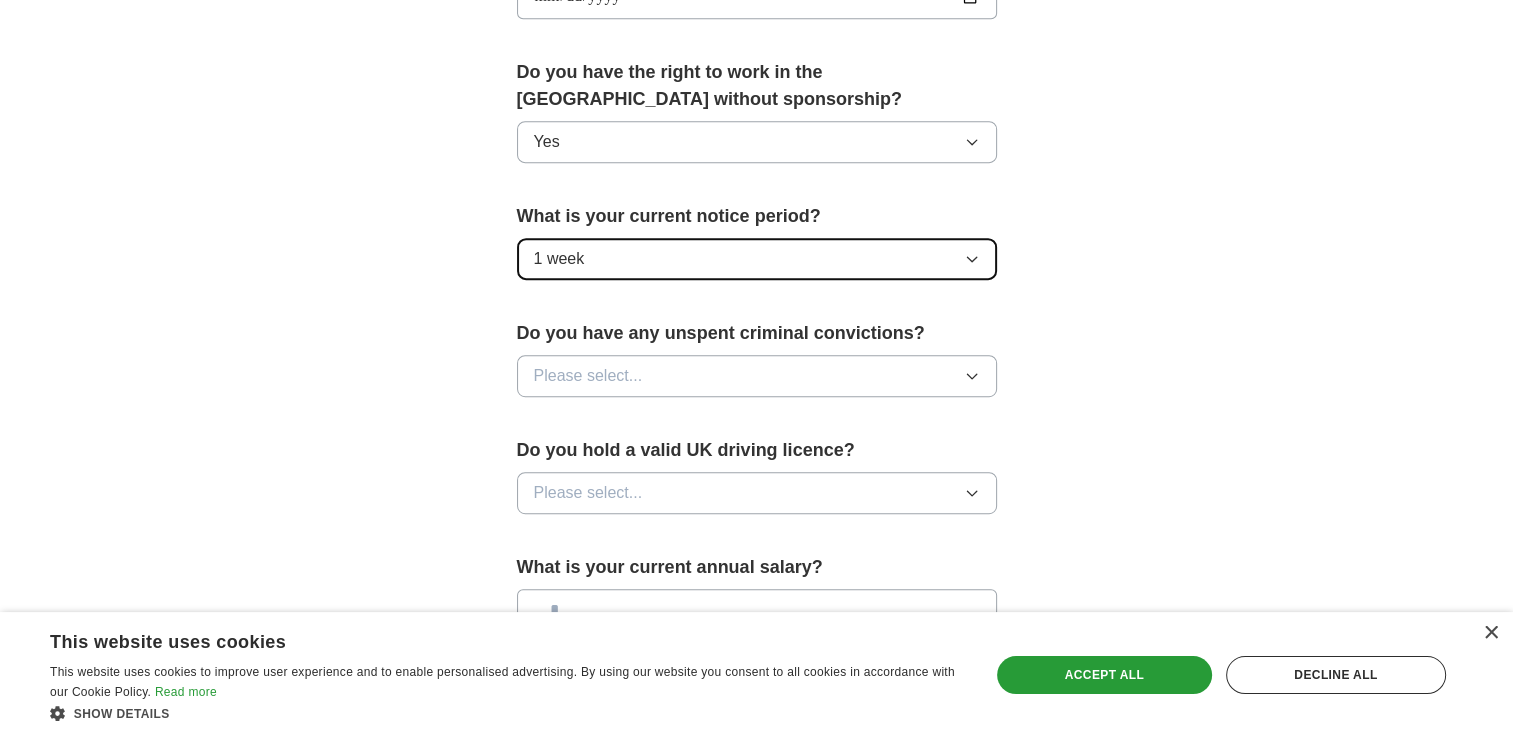 click on "1 week" at bounding box center [757, 259] 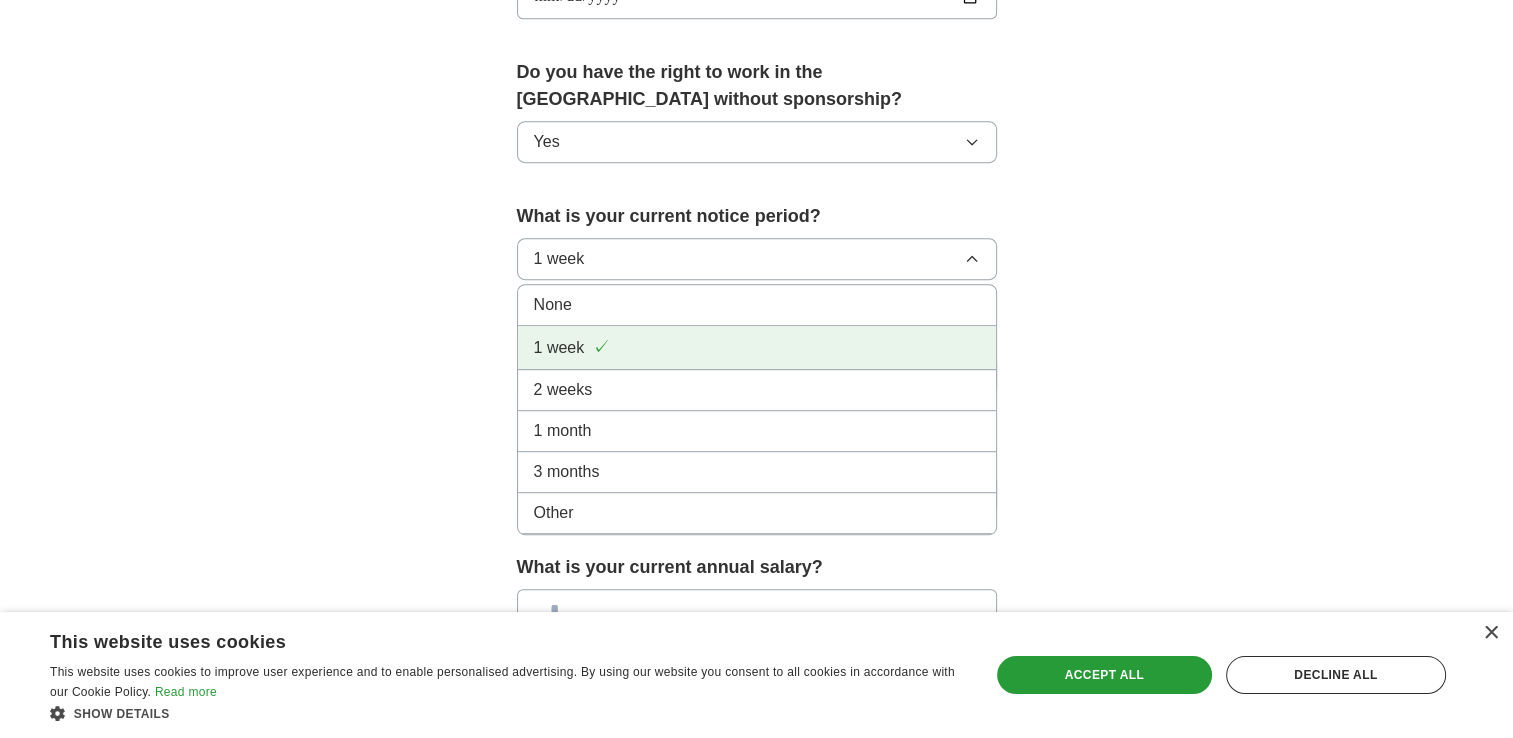 click on "✓" at bounding box center (601, 347) 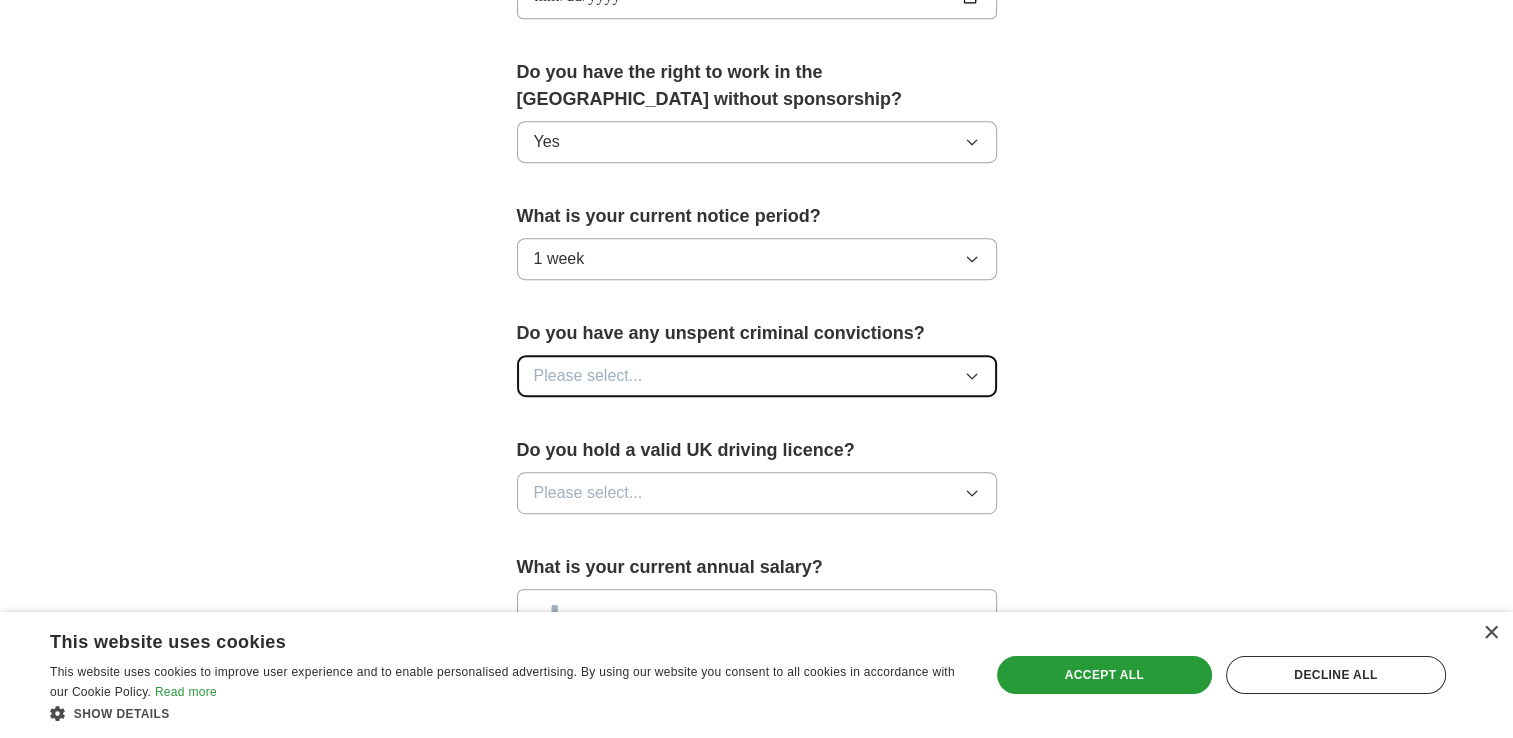 click on "Please select..." at bounding box center [588, 376] 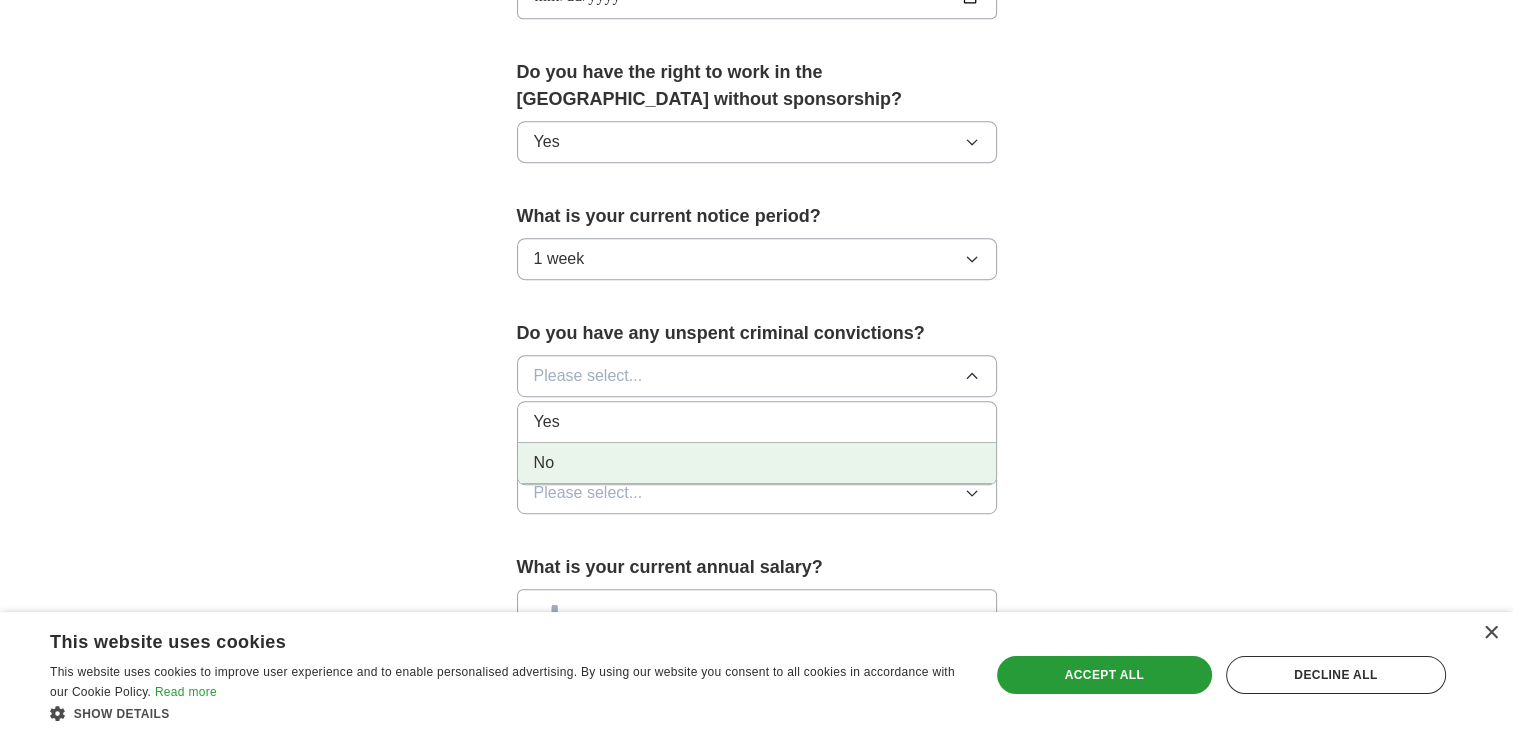 click on "No" at bounding box center [757, 463] 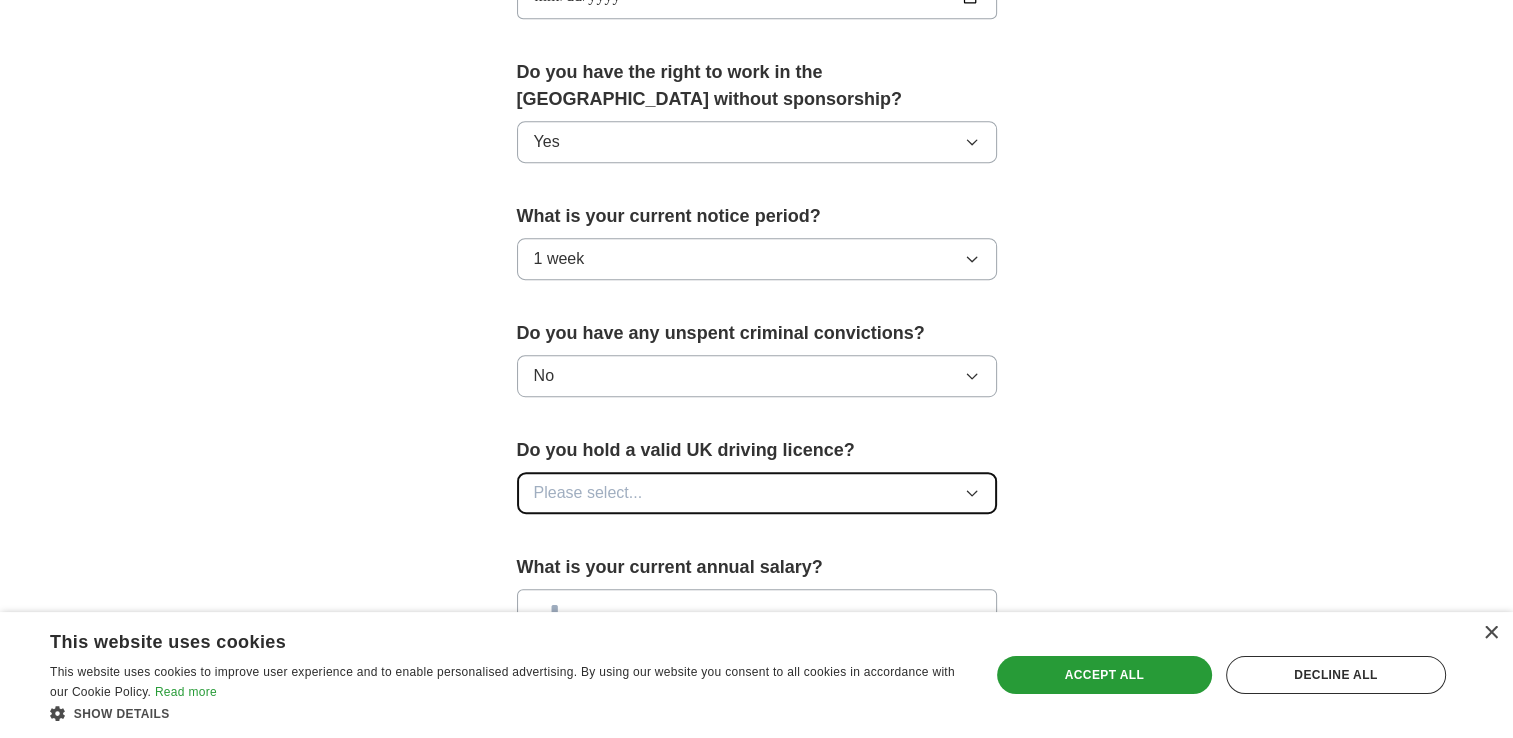 click on "Please select..." at bounding box center (588, 493) 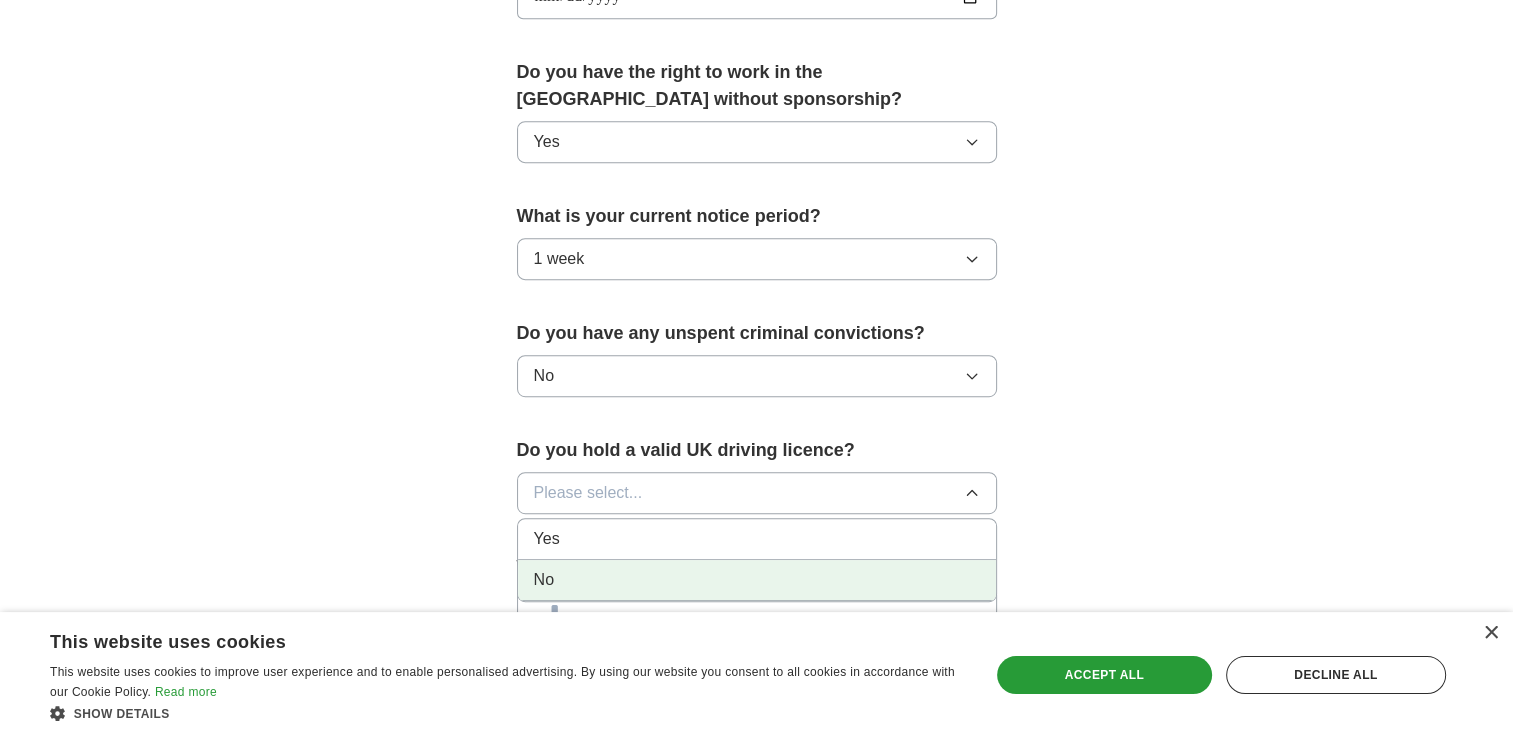 click on "No" at bounding box center (757, 580) 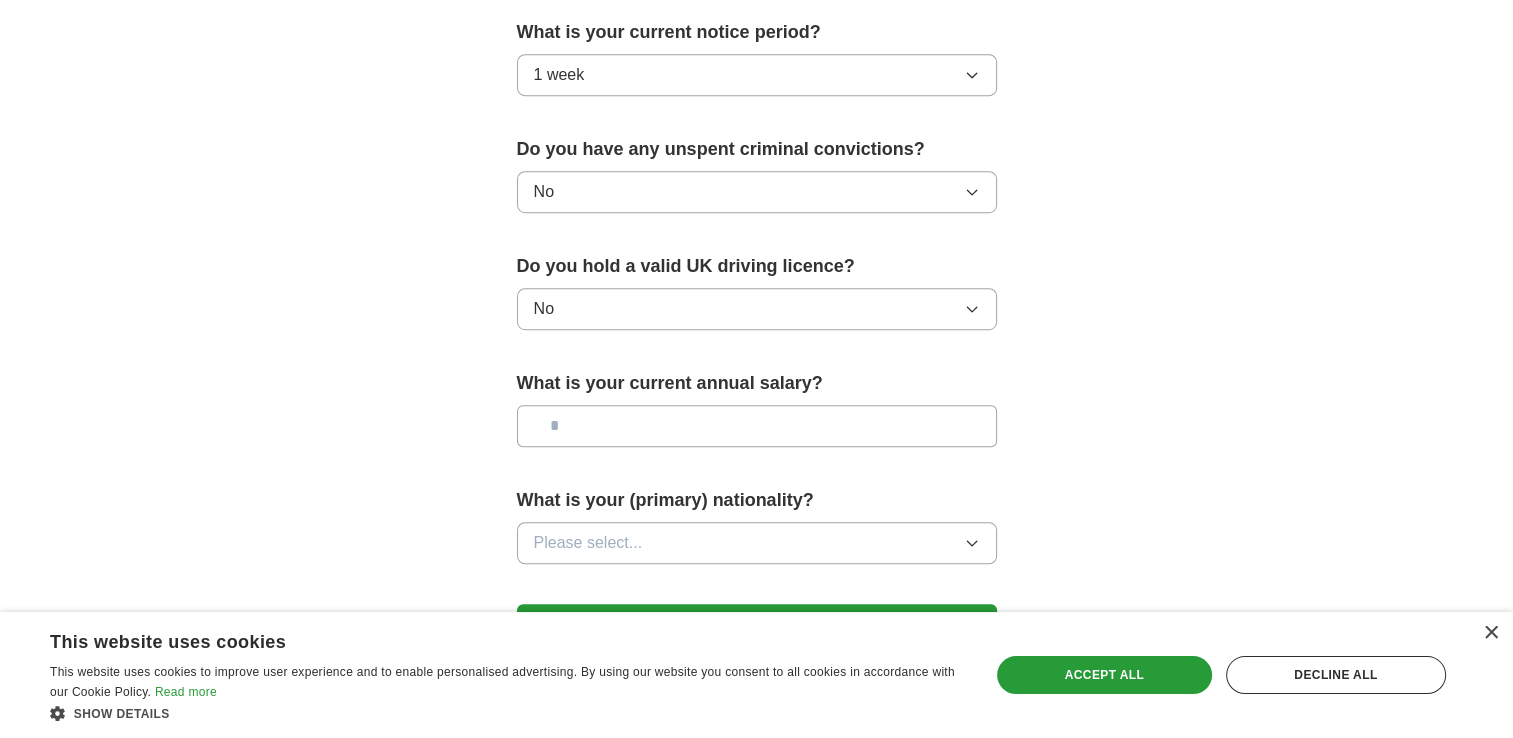 scroll, scrollTop: 1200, scrollLeft: 0, axis: vertical 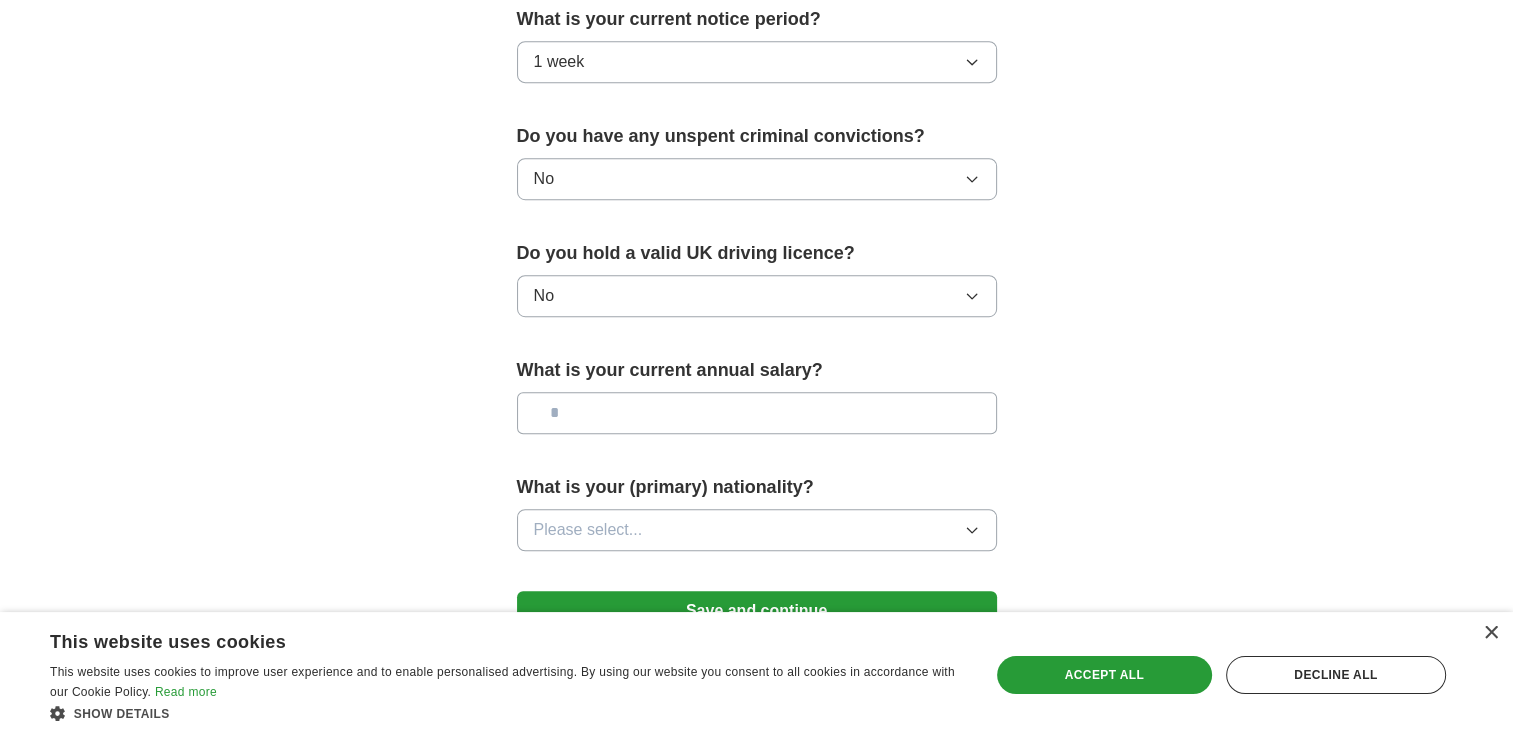 click at bounding box center (757, 413) 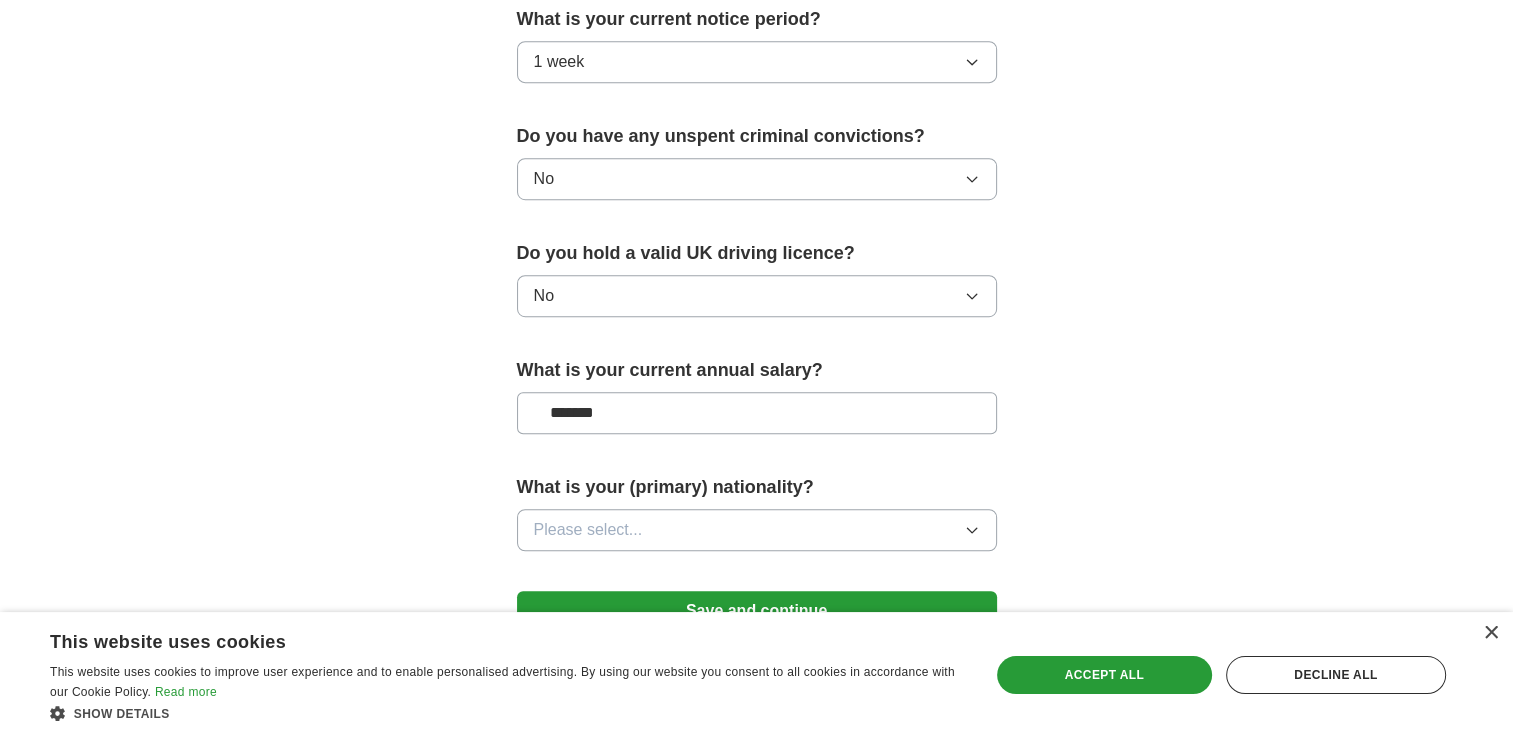 type on "*******" 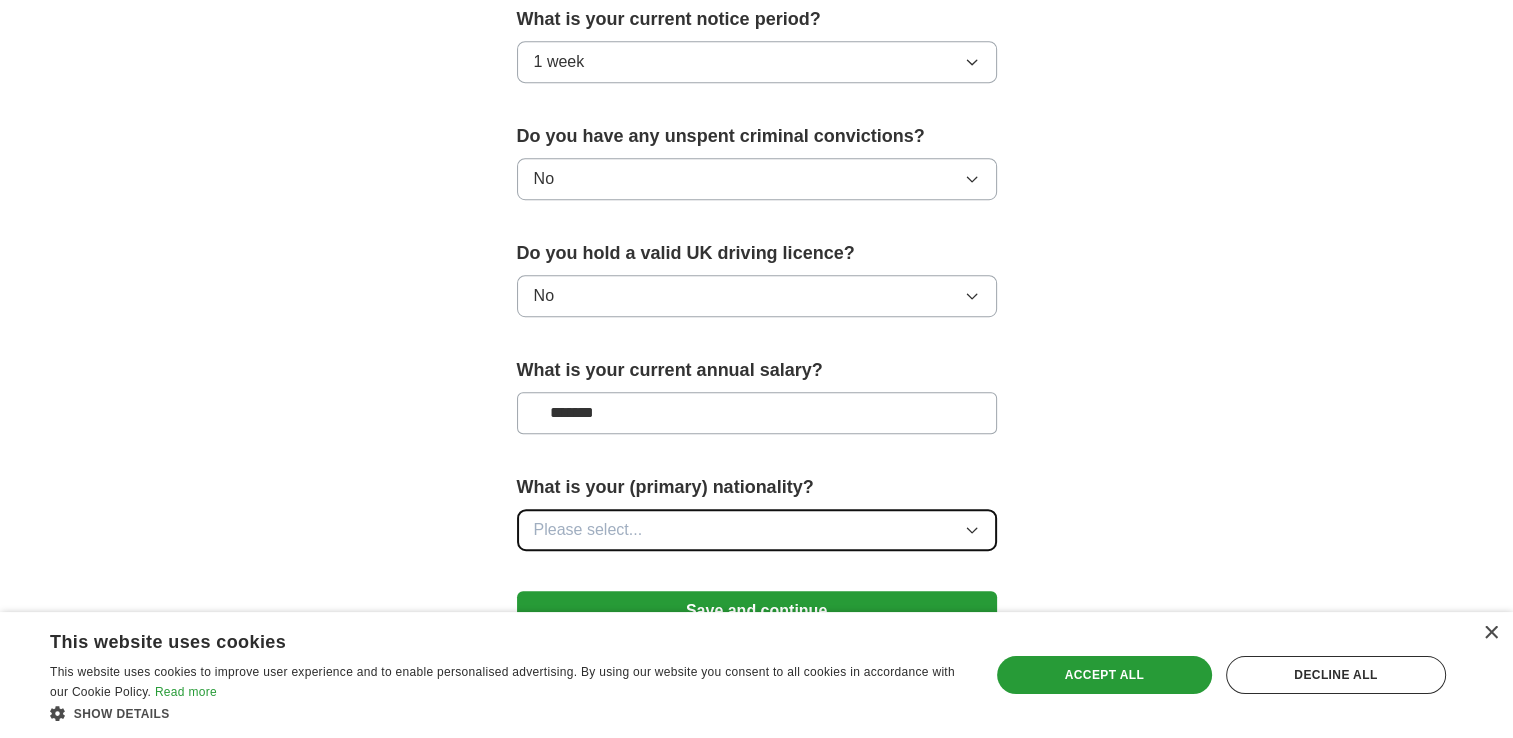 click on "Please select..." at bounding box center [588, 530] 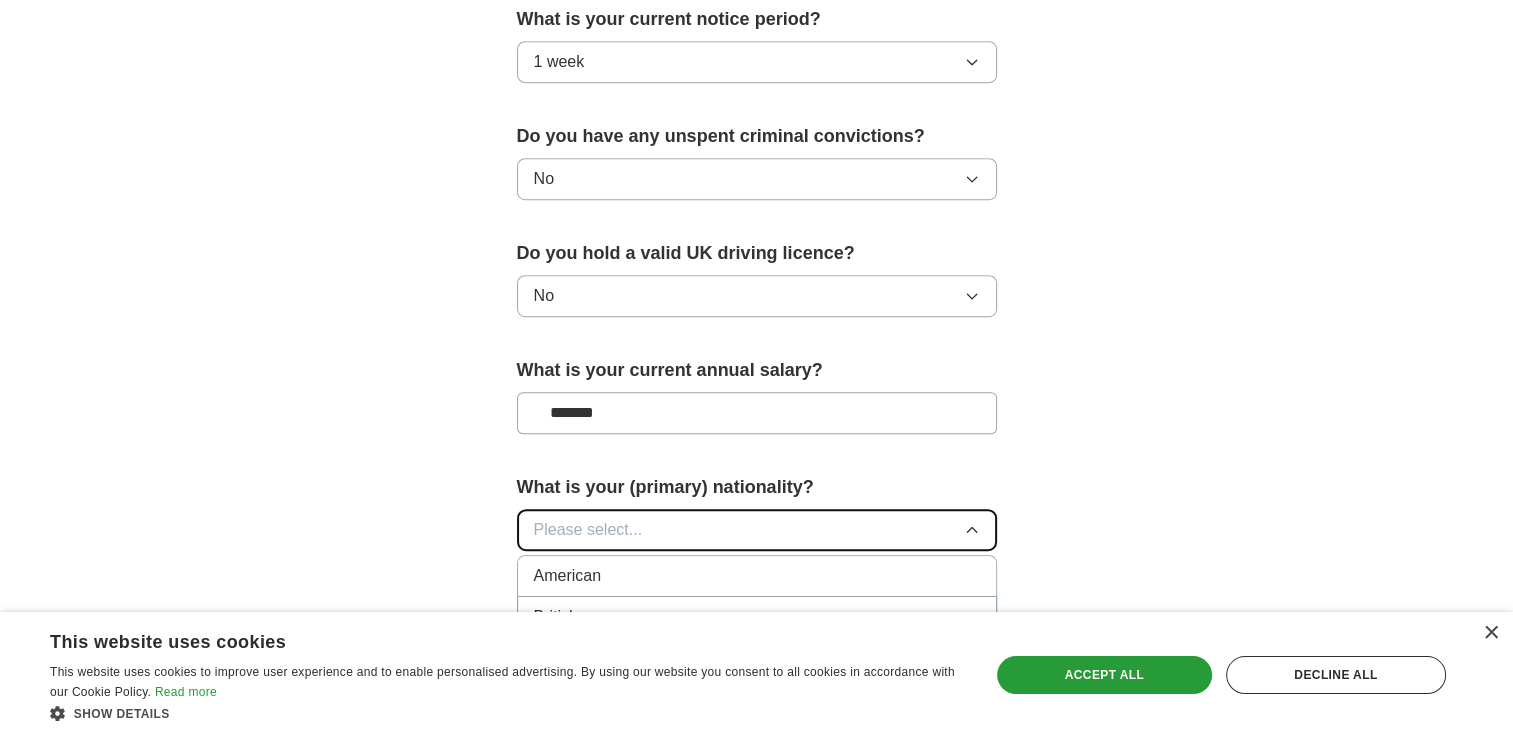 type 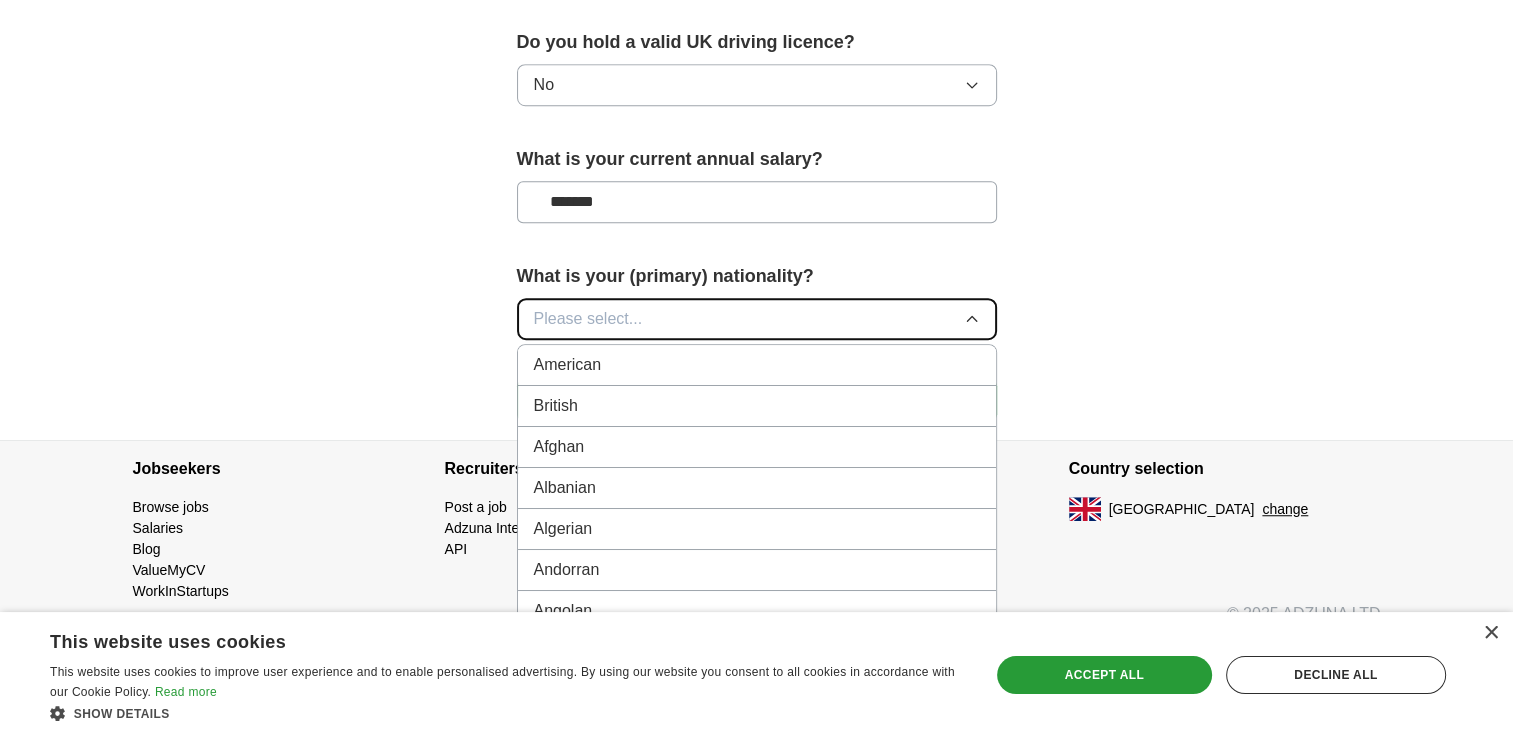 click on "Please select..." at bounding box center (588, 319) 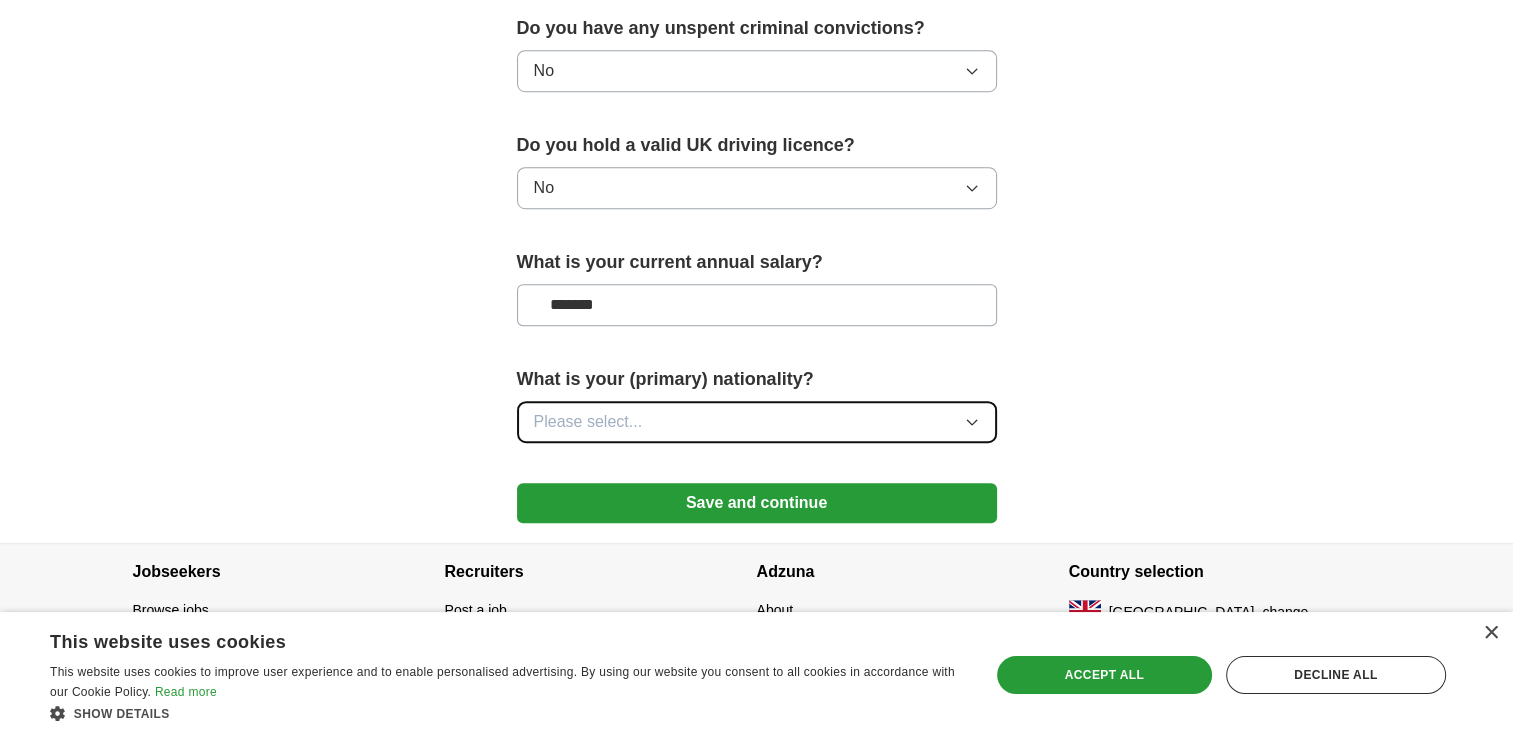 click on "Please select..." at bounding box center [757, 422] 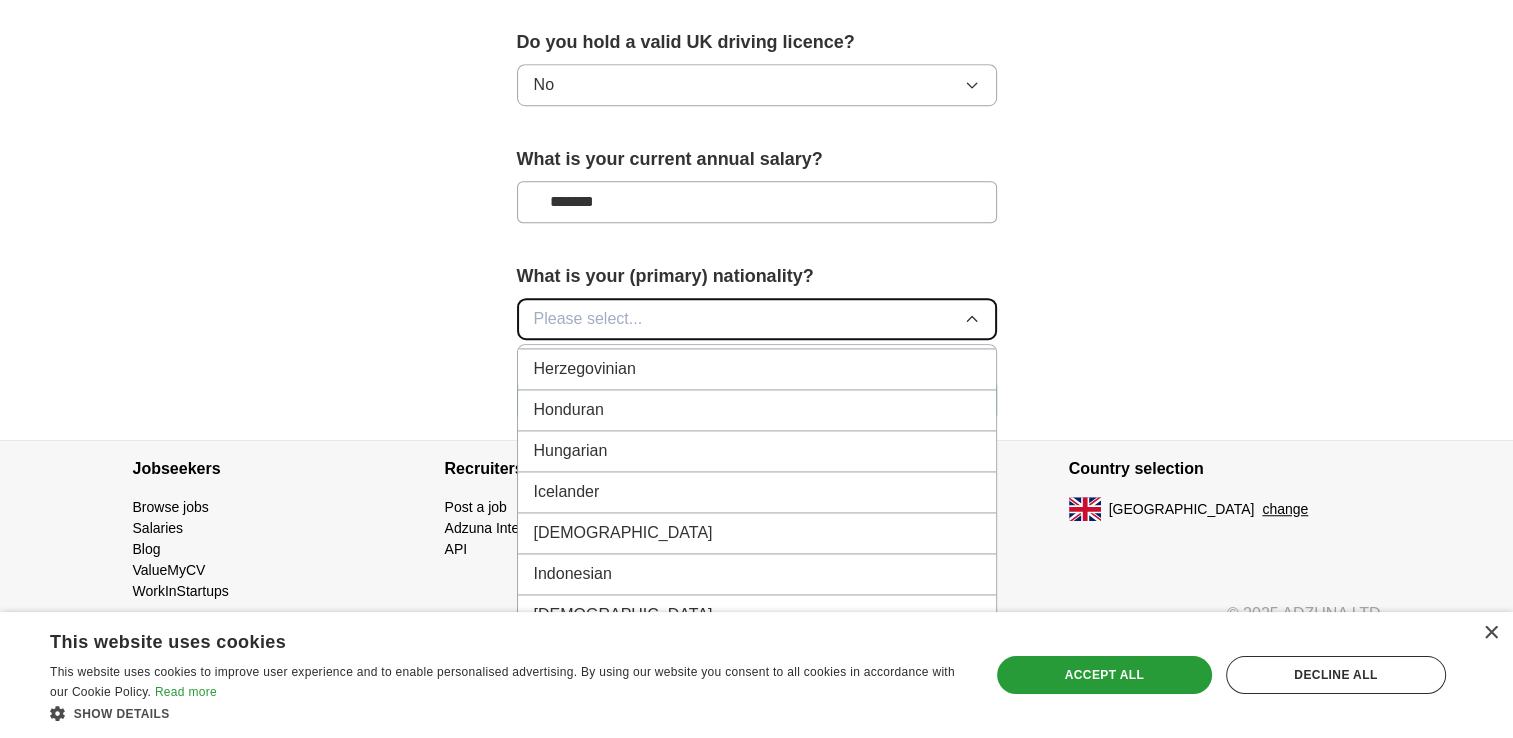 scroll, scrollTop: 3114, scrollLeft: 0, axis: vertical 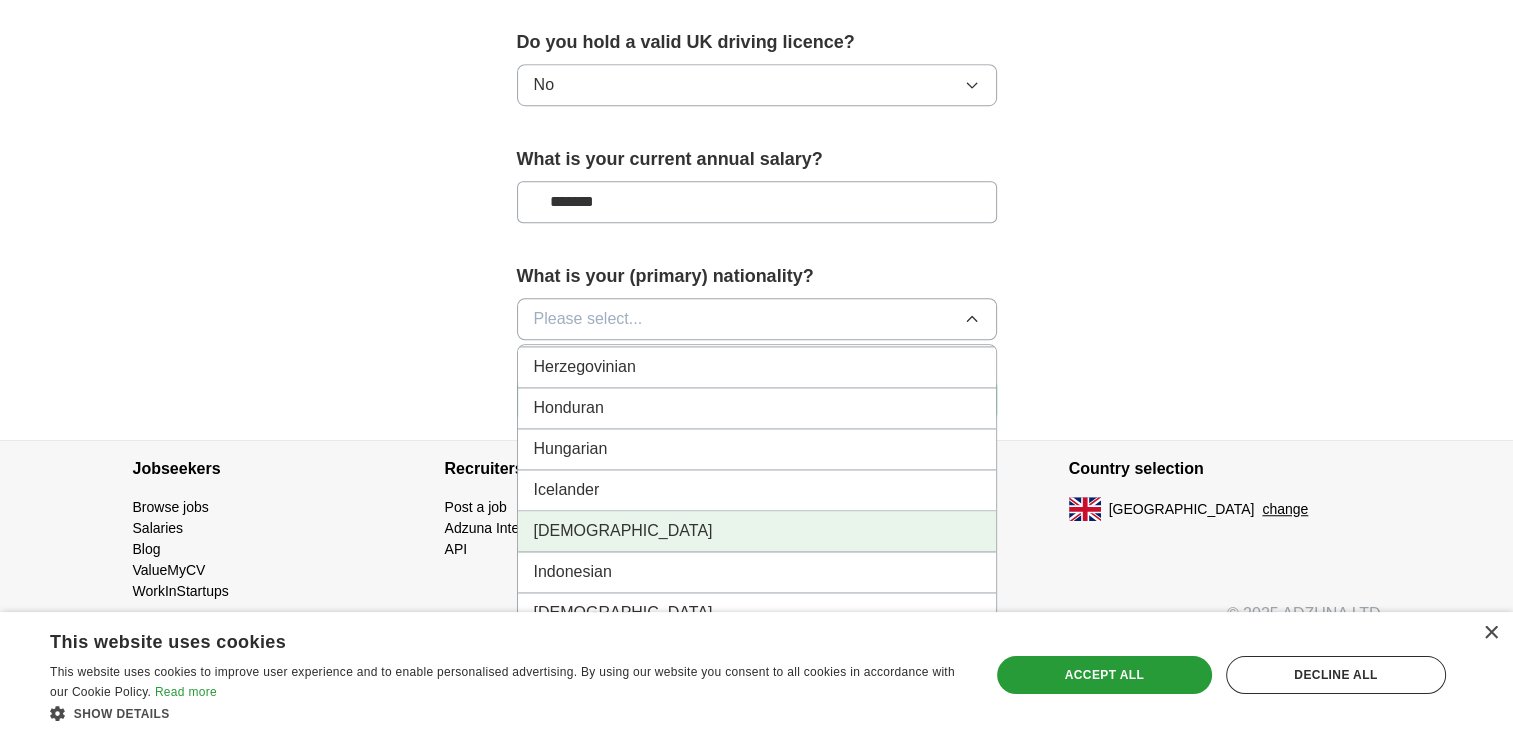 click on "[DEMOGRAPHIC_DATA]" at bounding box center [757, 531] 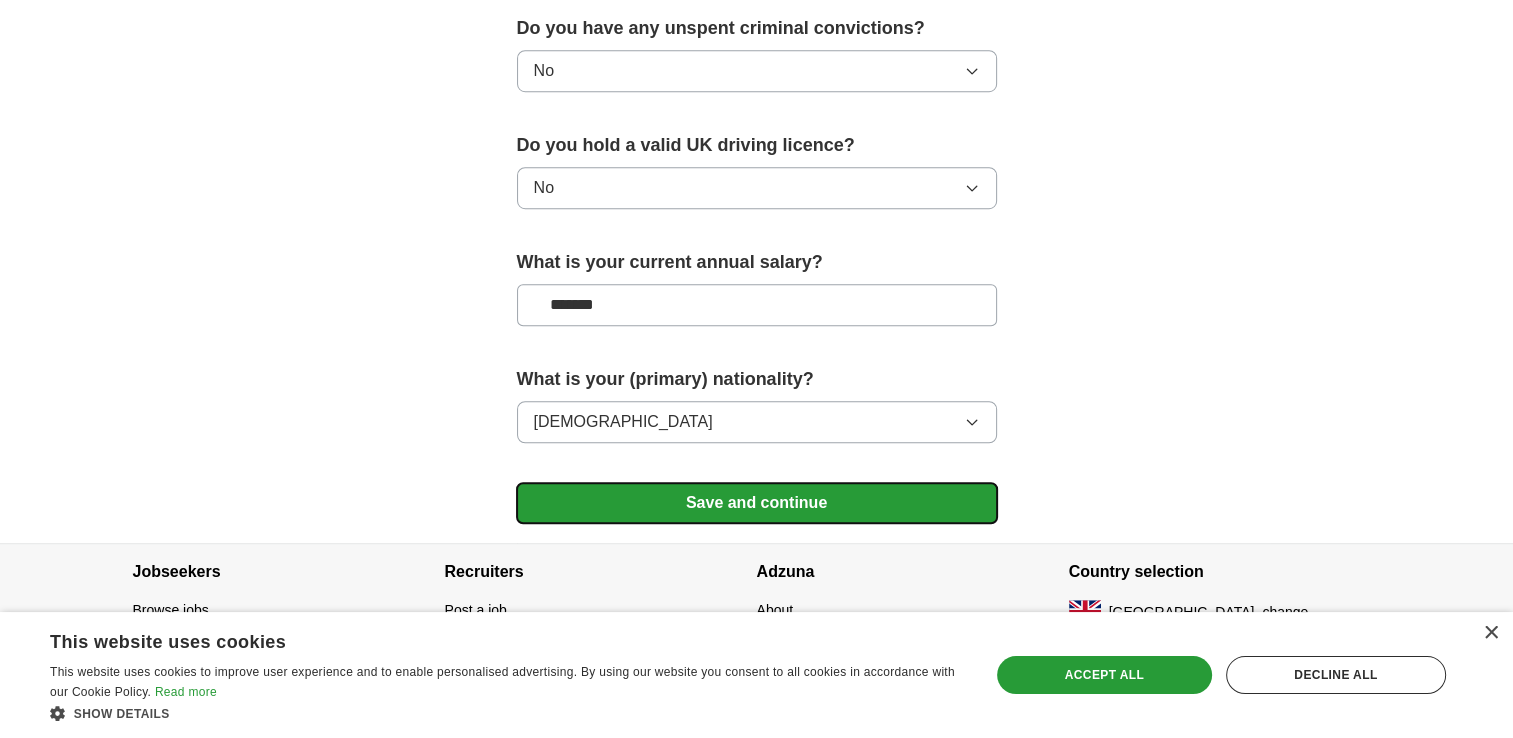 click on "Save and continue" at bounding box center (757, 503) 